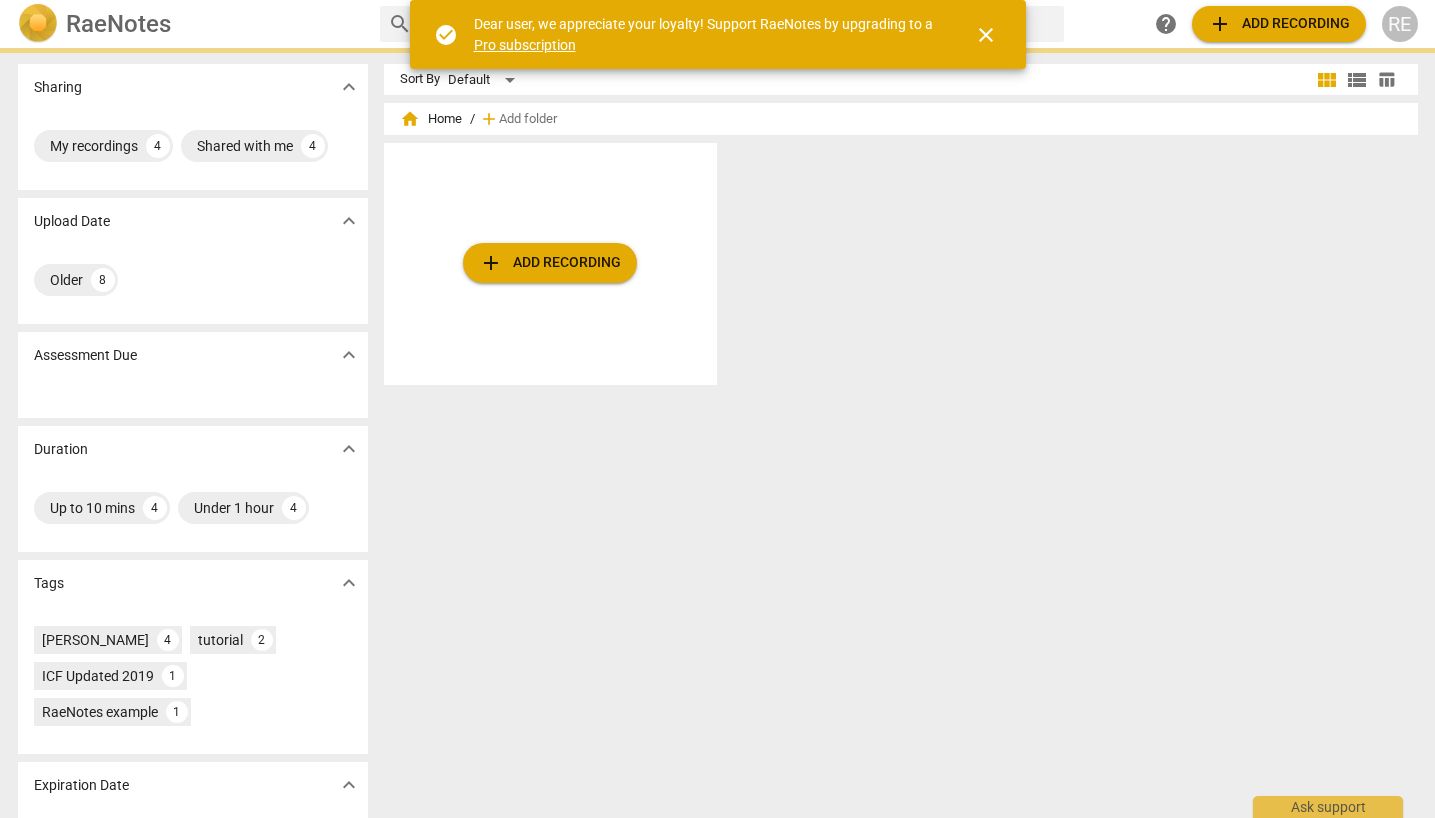 scroll, scrollTop: 0, scrollLeft: 0, axis: both 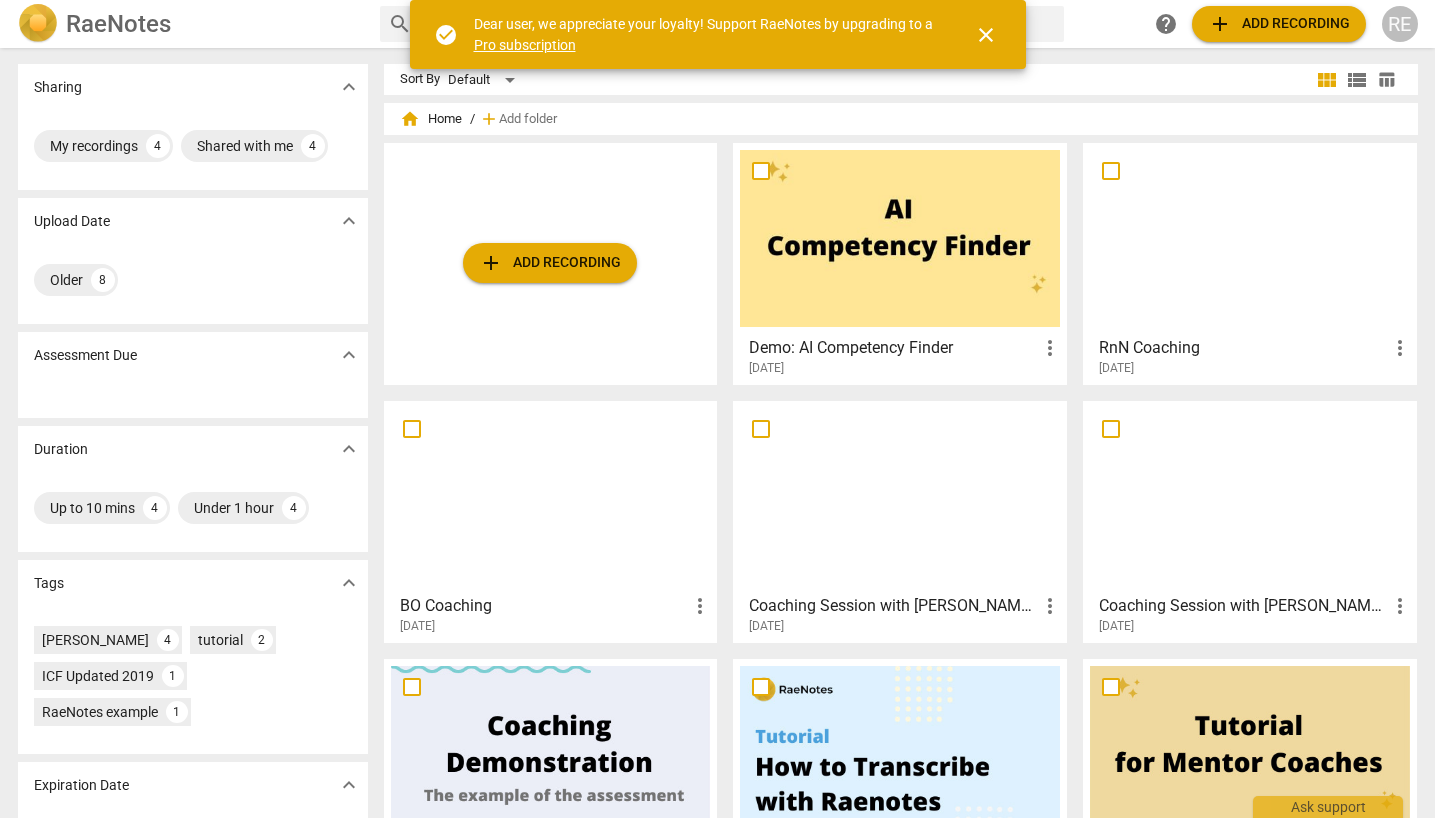 click at bounding box center (900, 496) 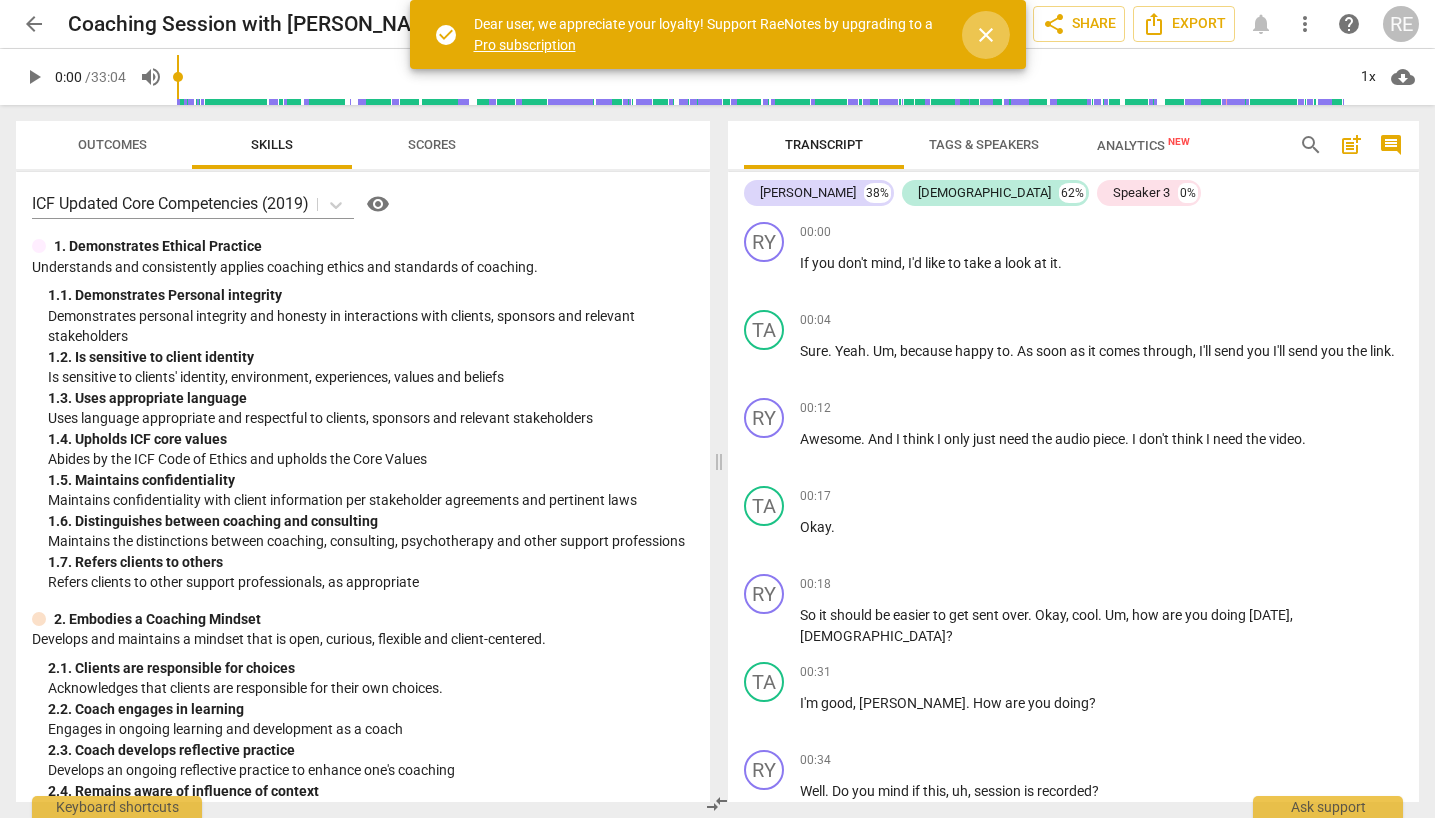 click on "close" at bounding box center [986, 35] 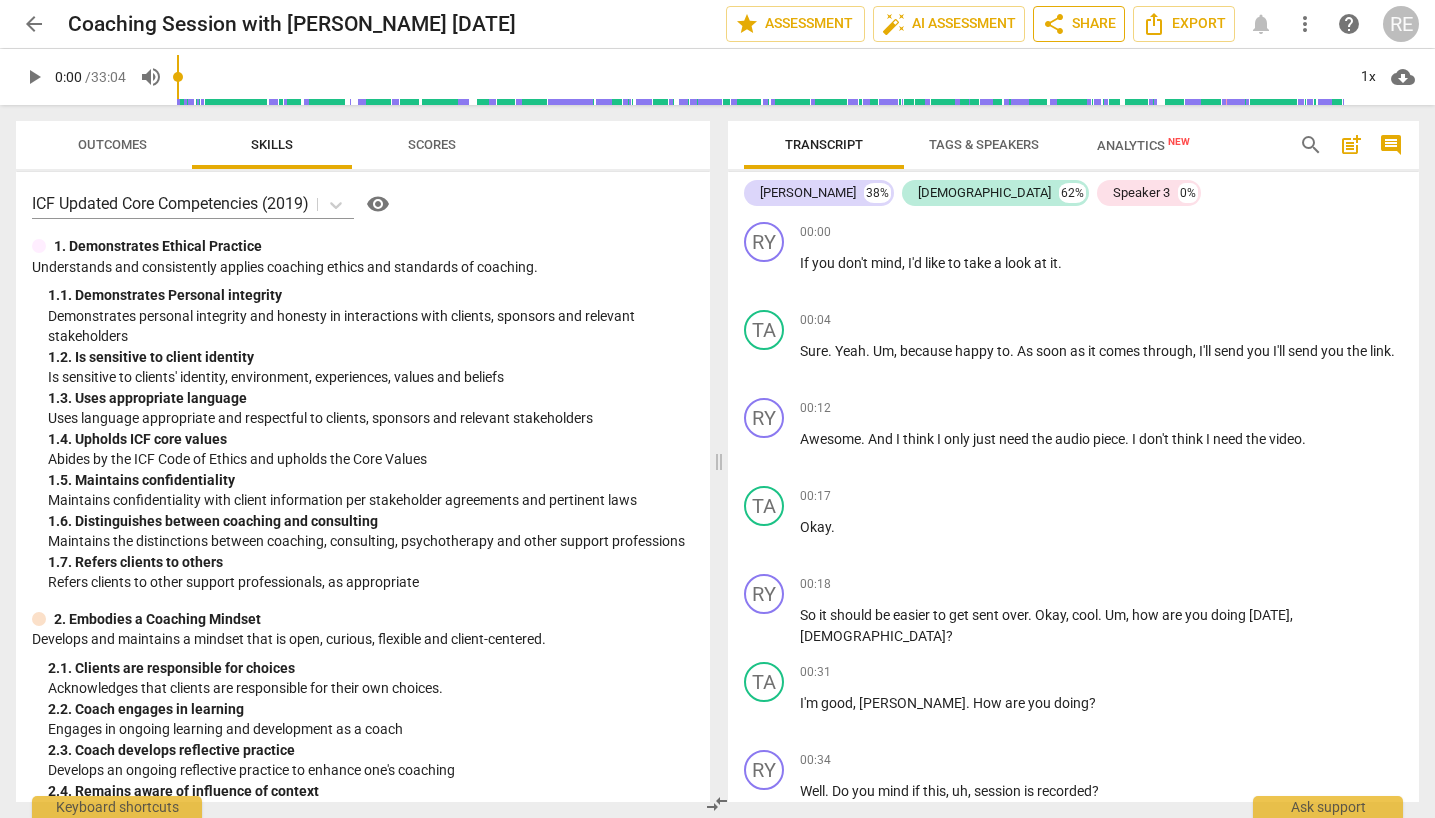 click on "share    Share" at bounding box center (1079, 24) 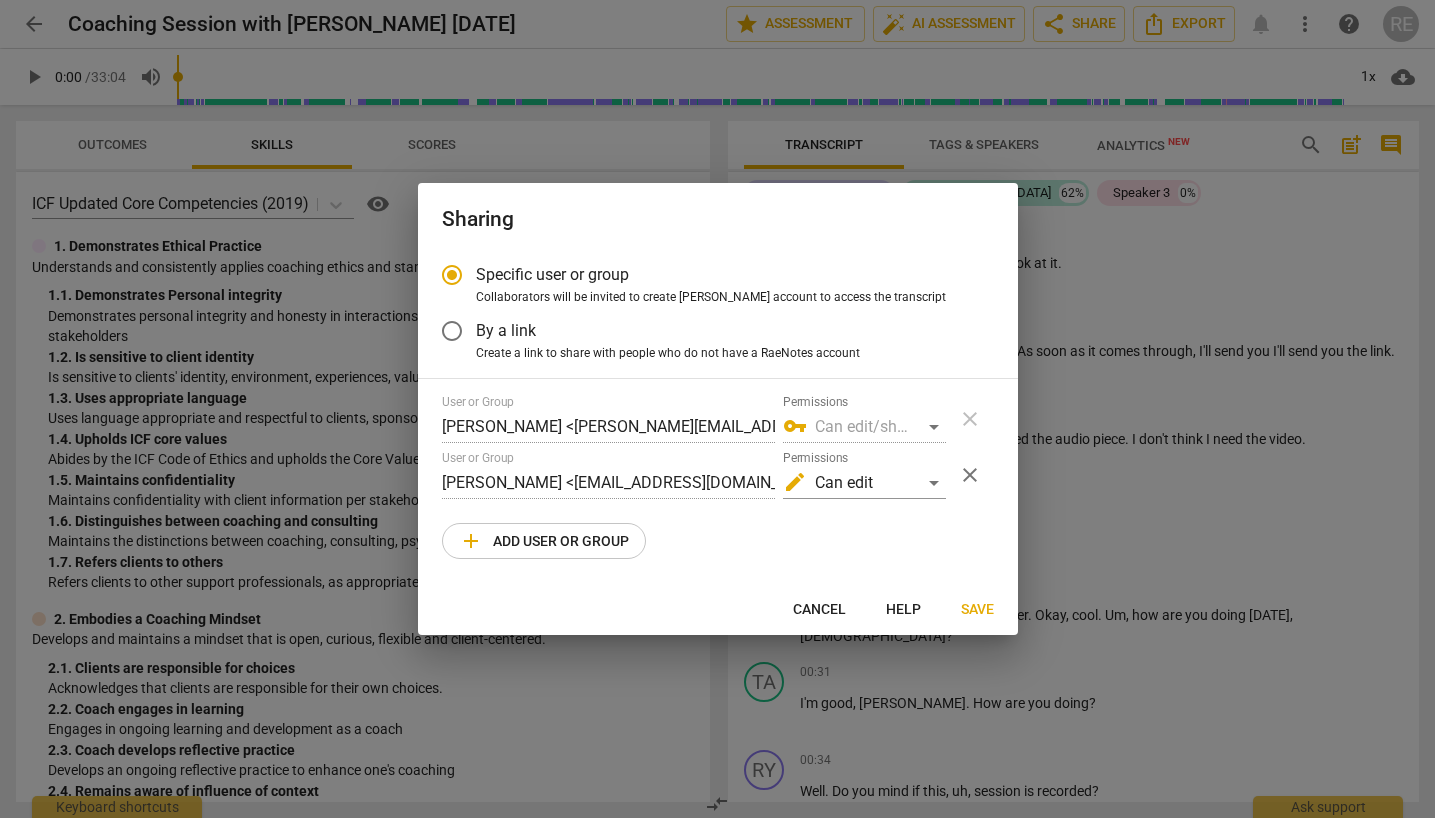 click on "Cancel" at bounding box center (819, 610) 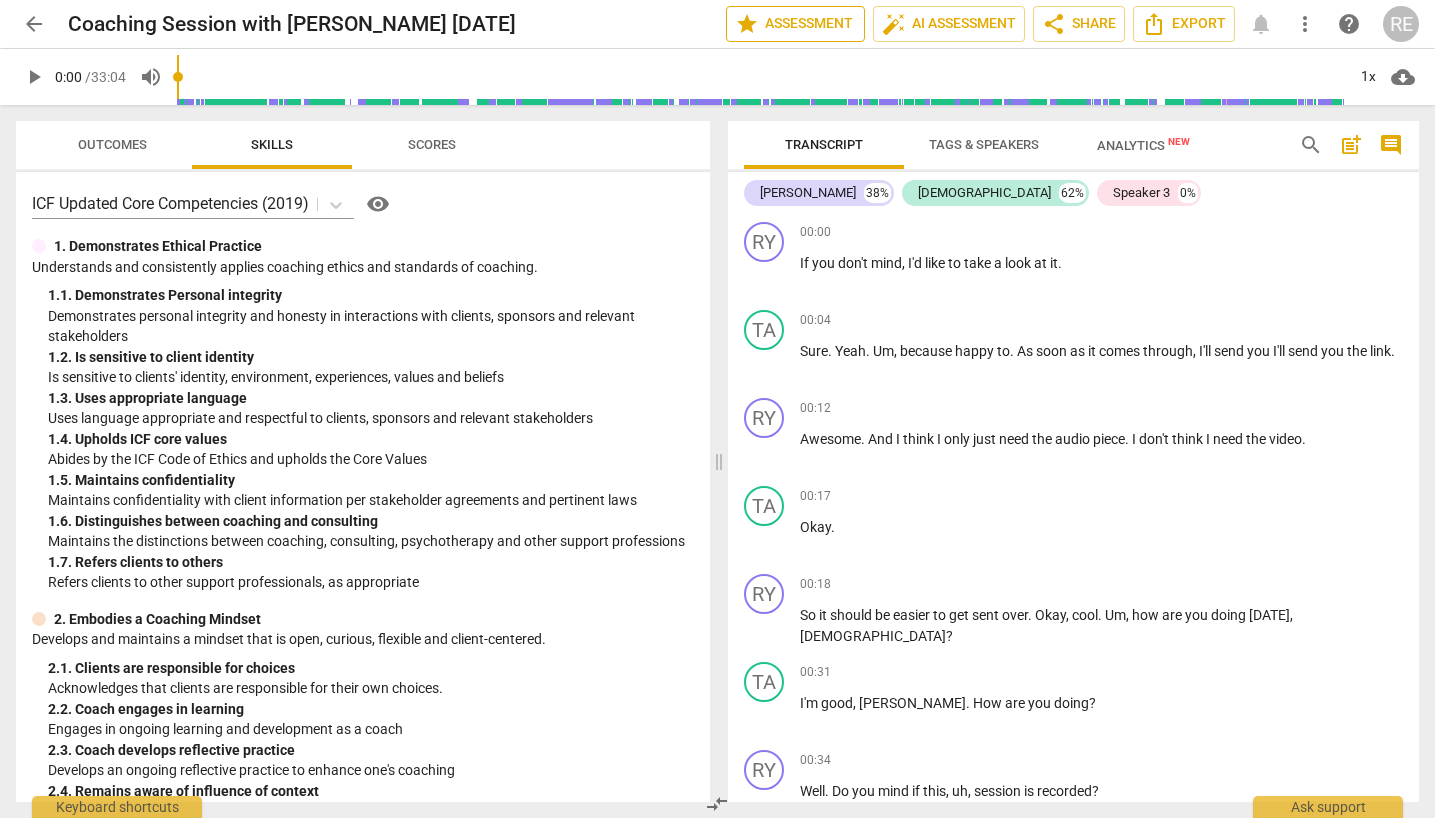 click on "star    Assessment" at bounding box center [795, 24] 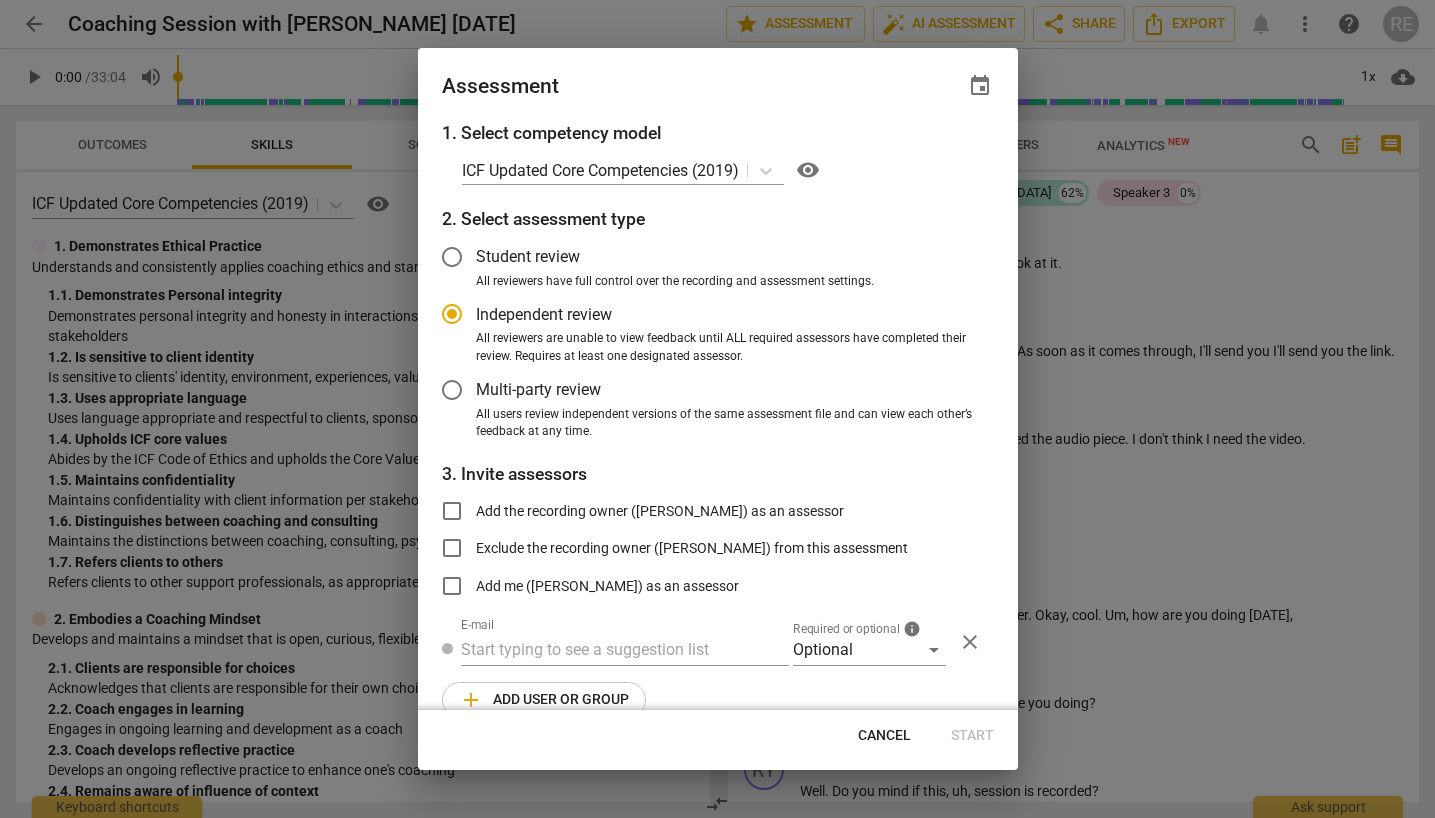 scroll, scrollTop: 31, scrollLeft: 0, axis: vertical 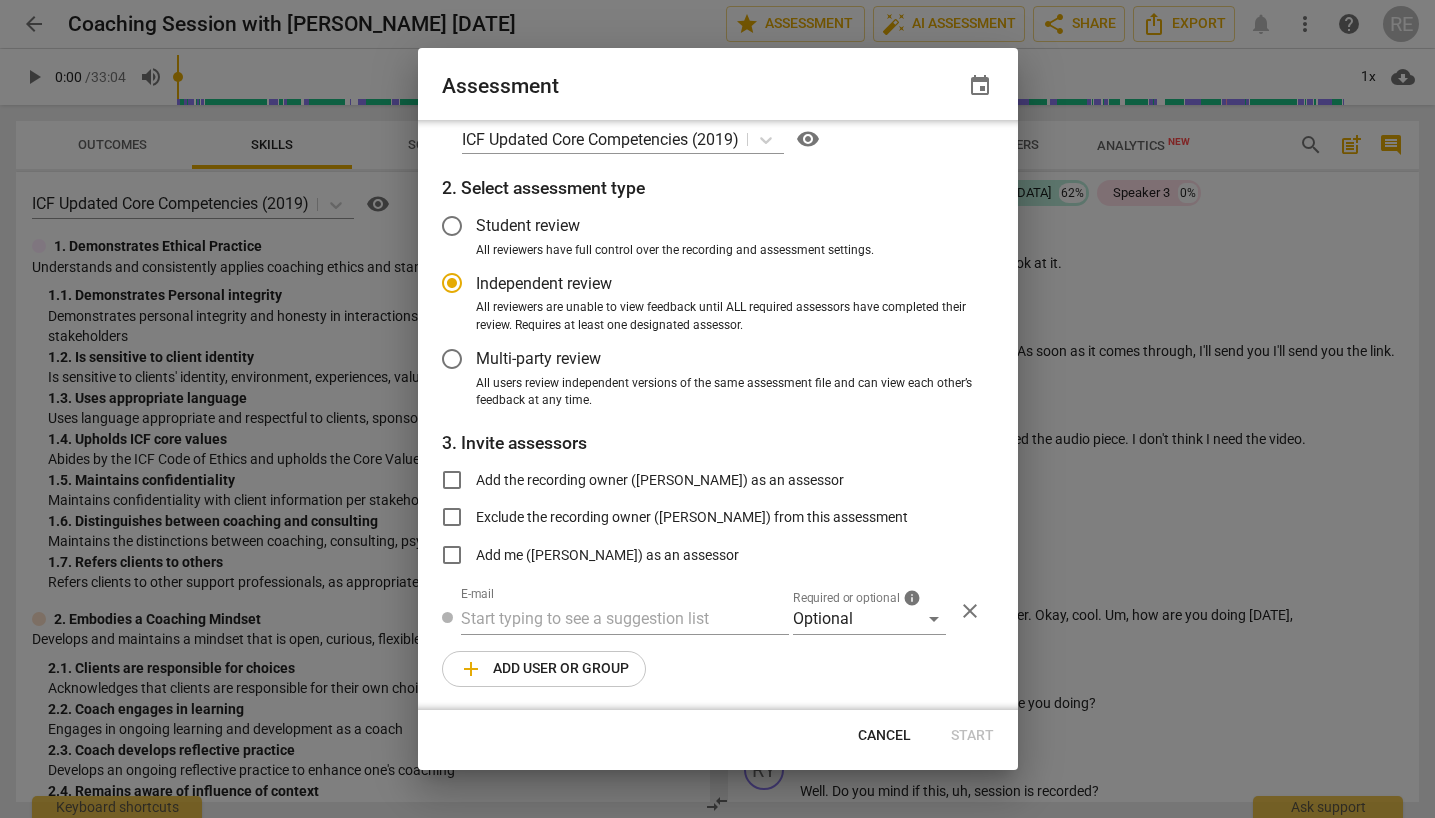 click on "Cancel" at bounding box center [884, 736] 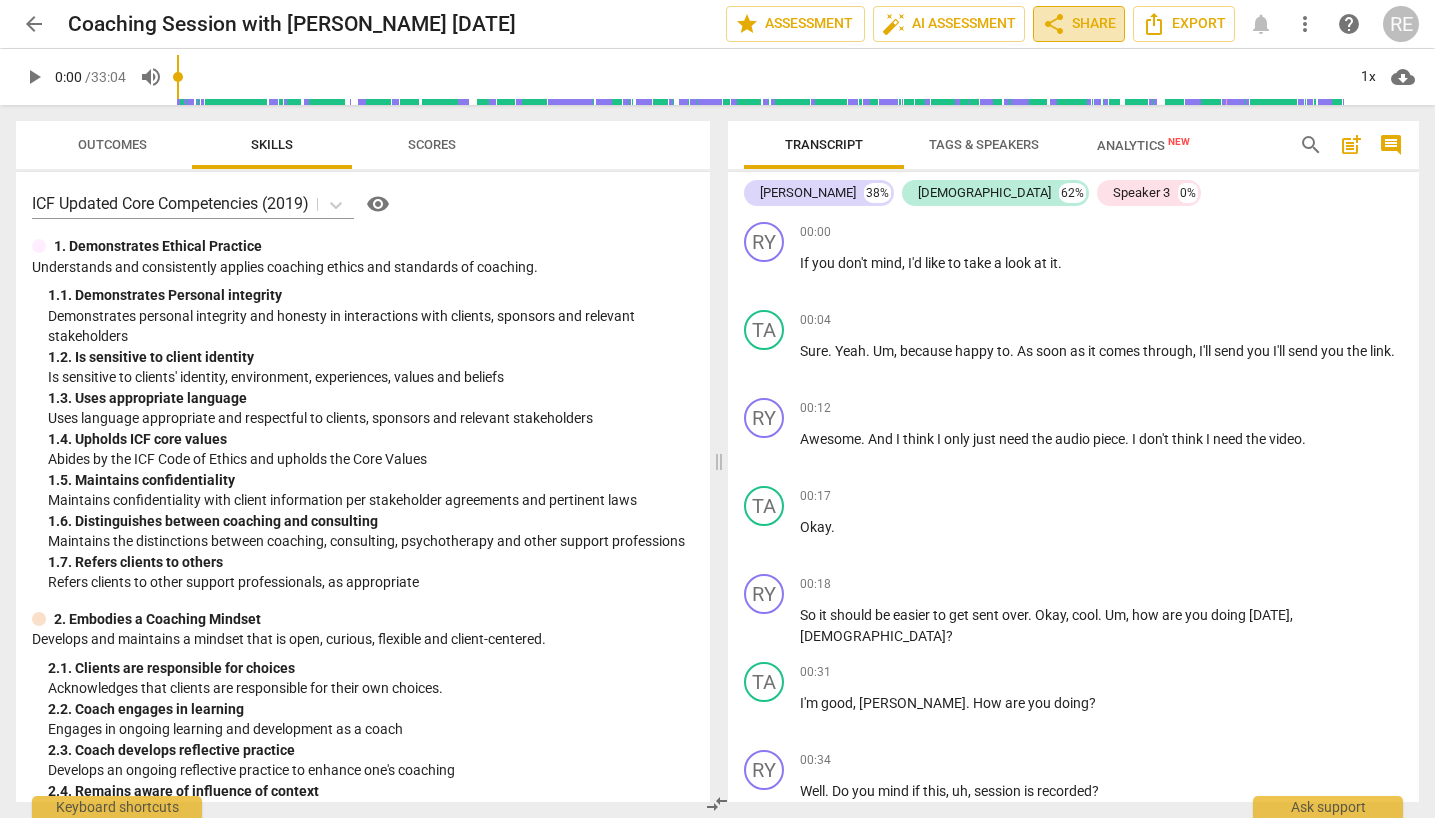 click on "share    Share" at bounding box center [1079, 24] 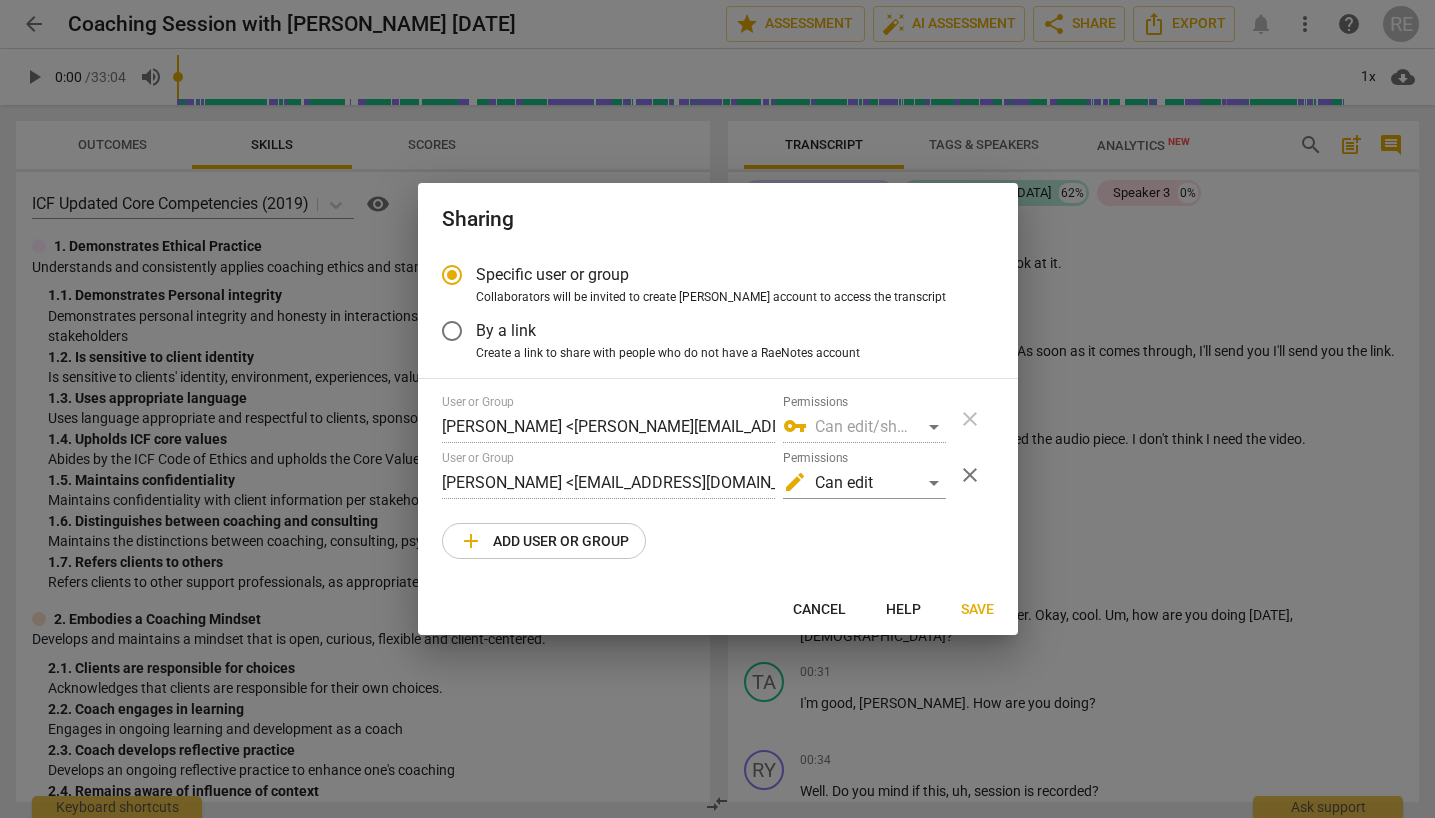 click on "add Add user or group" at bounding box center [544, 541] 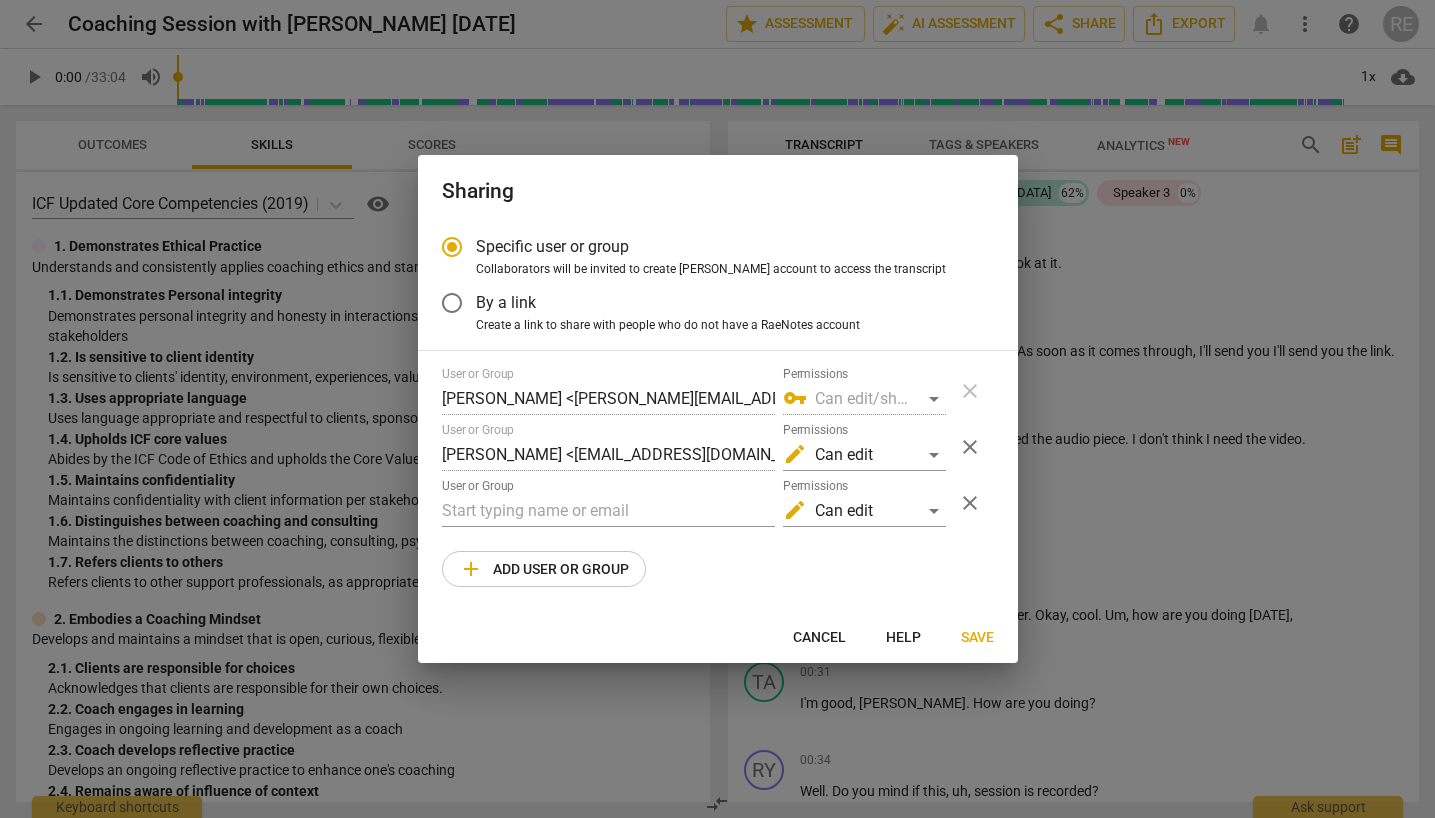 click on "User or Group" at bounding box center [608, 503] 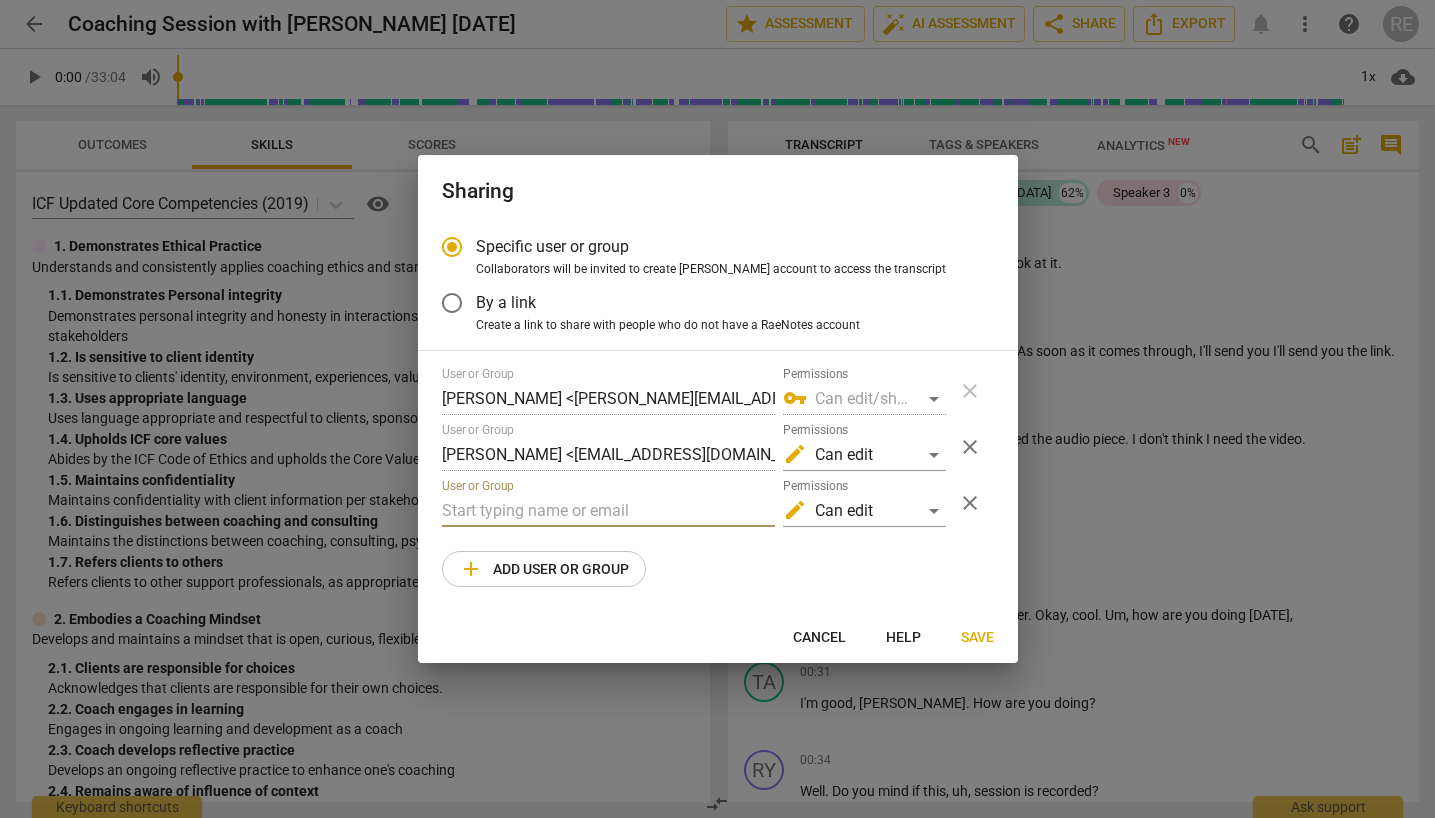click at bounding box center [608, 511] 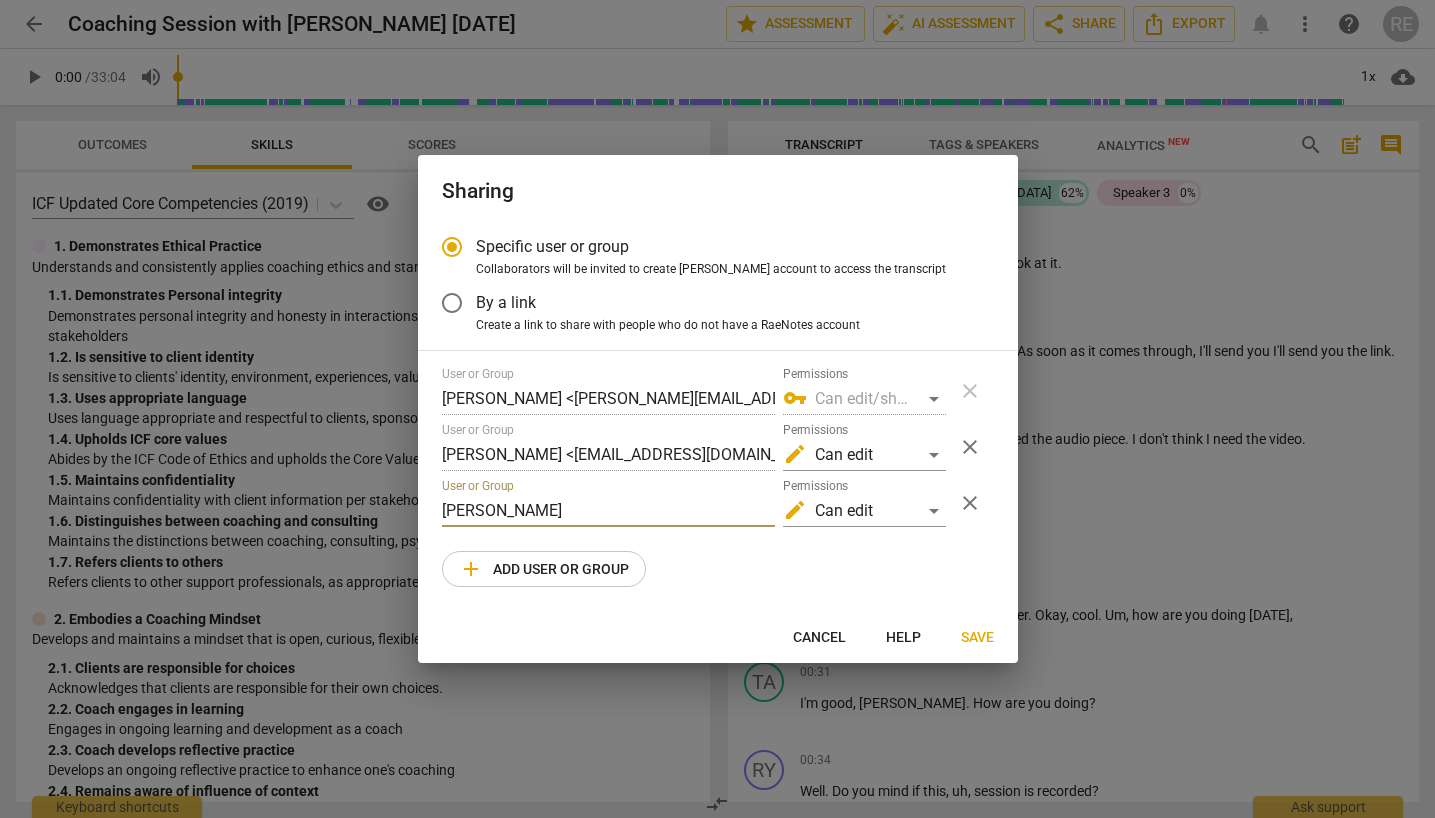 type on "[PERSON_NAME]" 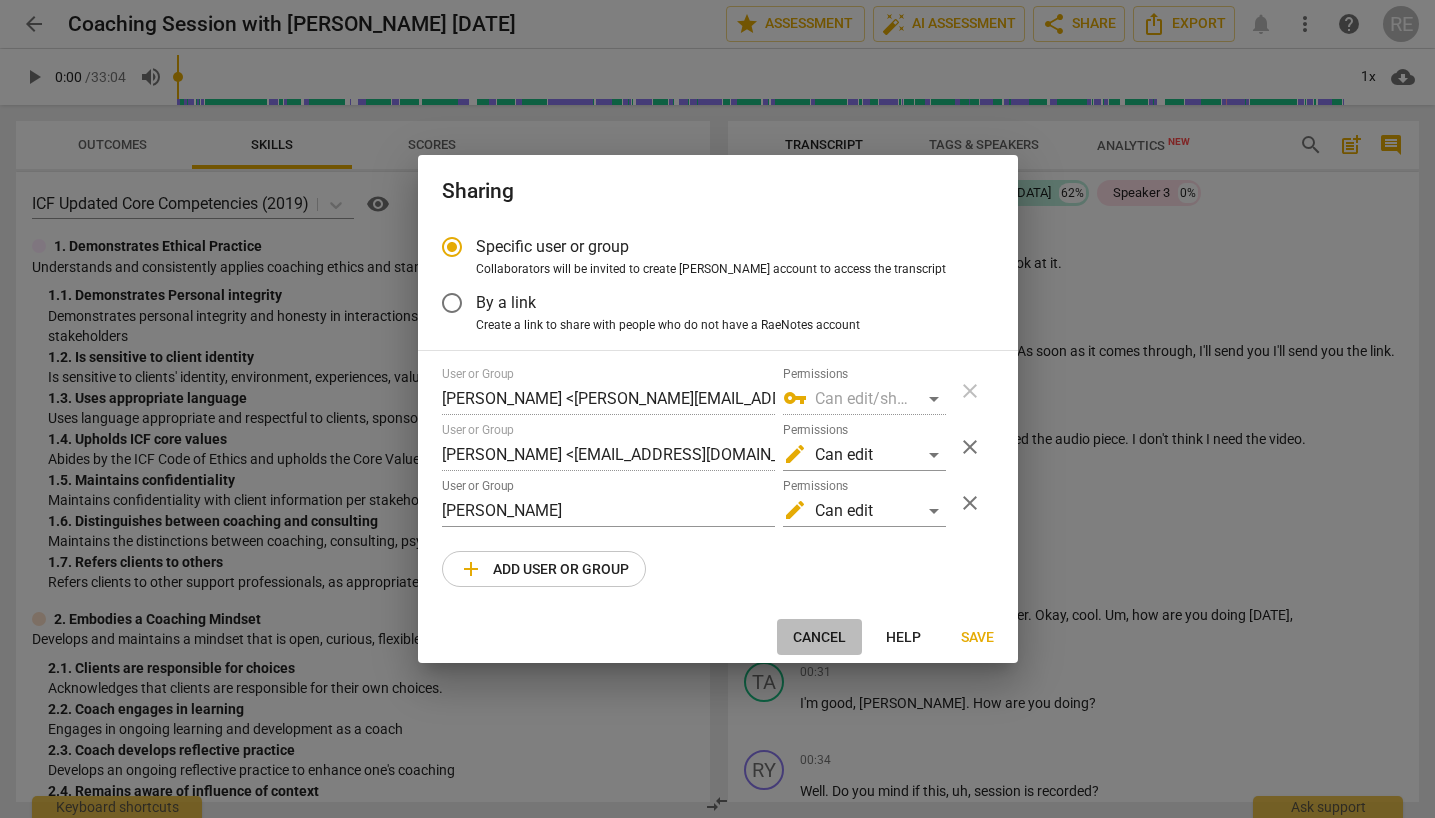 click on "Cancel" at bounding box center (819, 638) 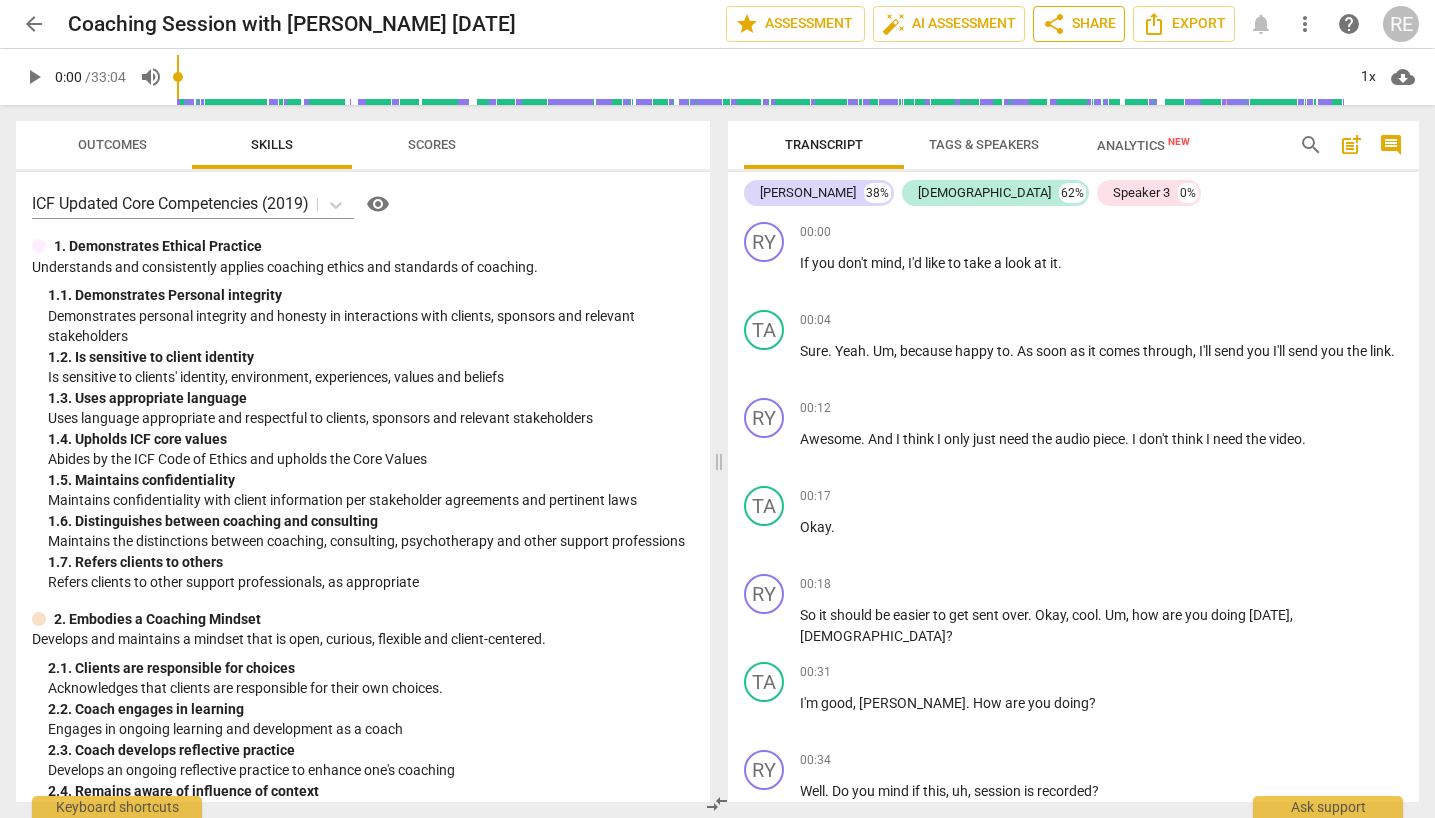 click on "share    Share" at bounding box center (1079, 24) 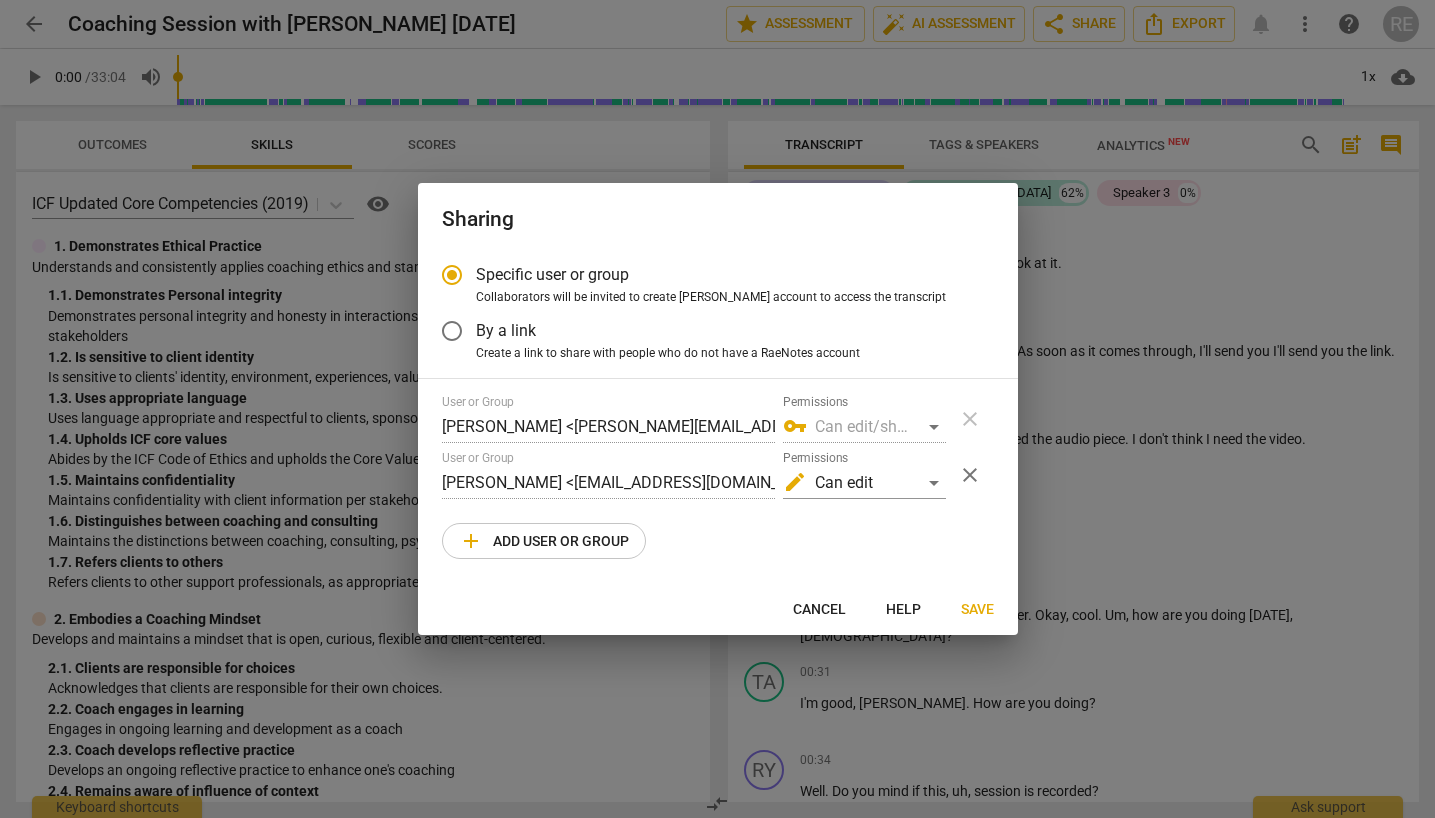 click on "Help" at bounding box center [903, 610] 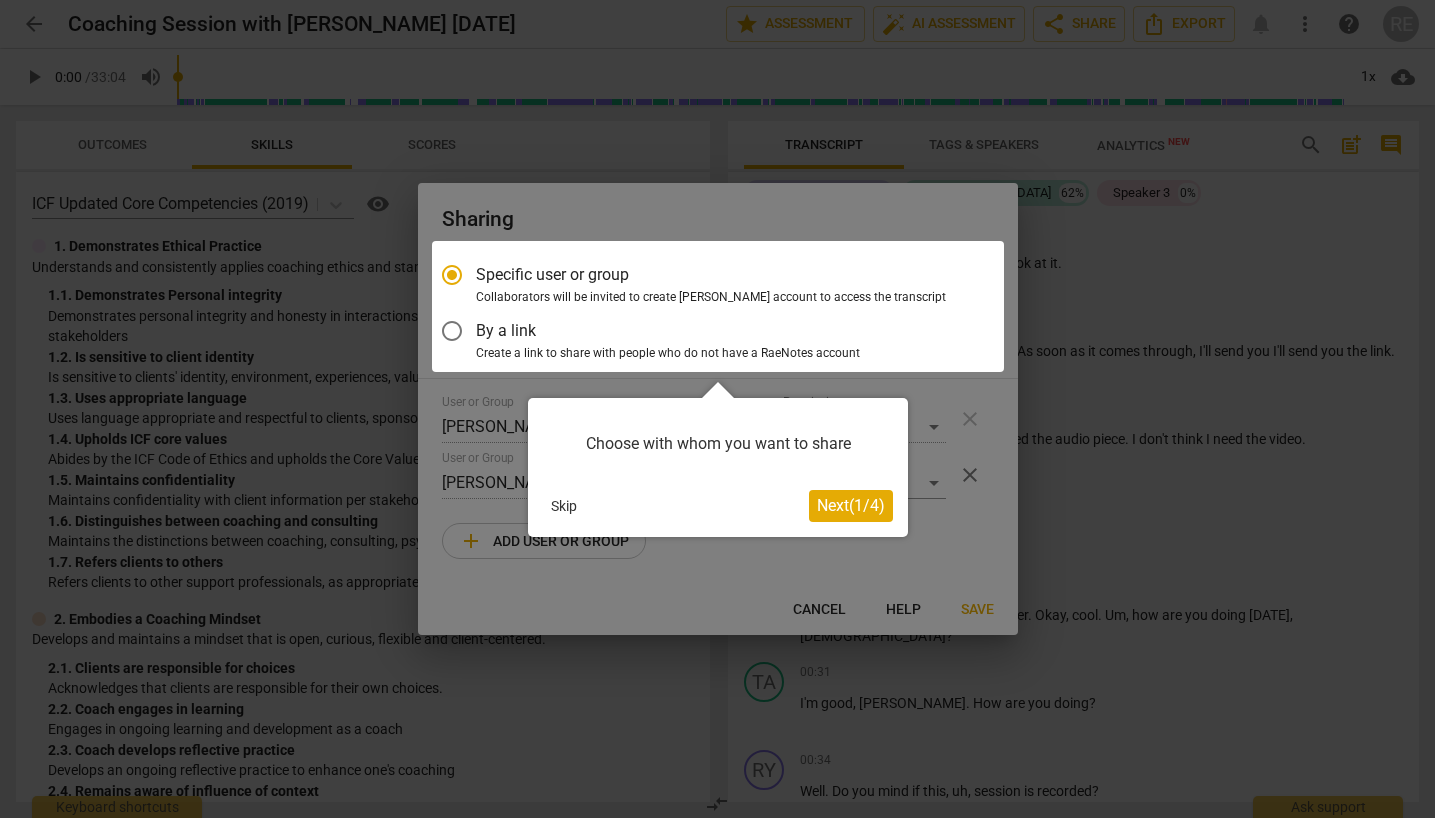 click on "Next  ( 1 / 4 )" at bounding box center (851, 505) 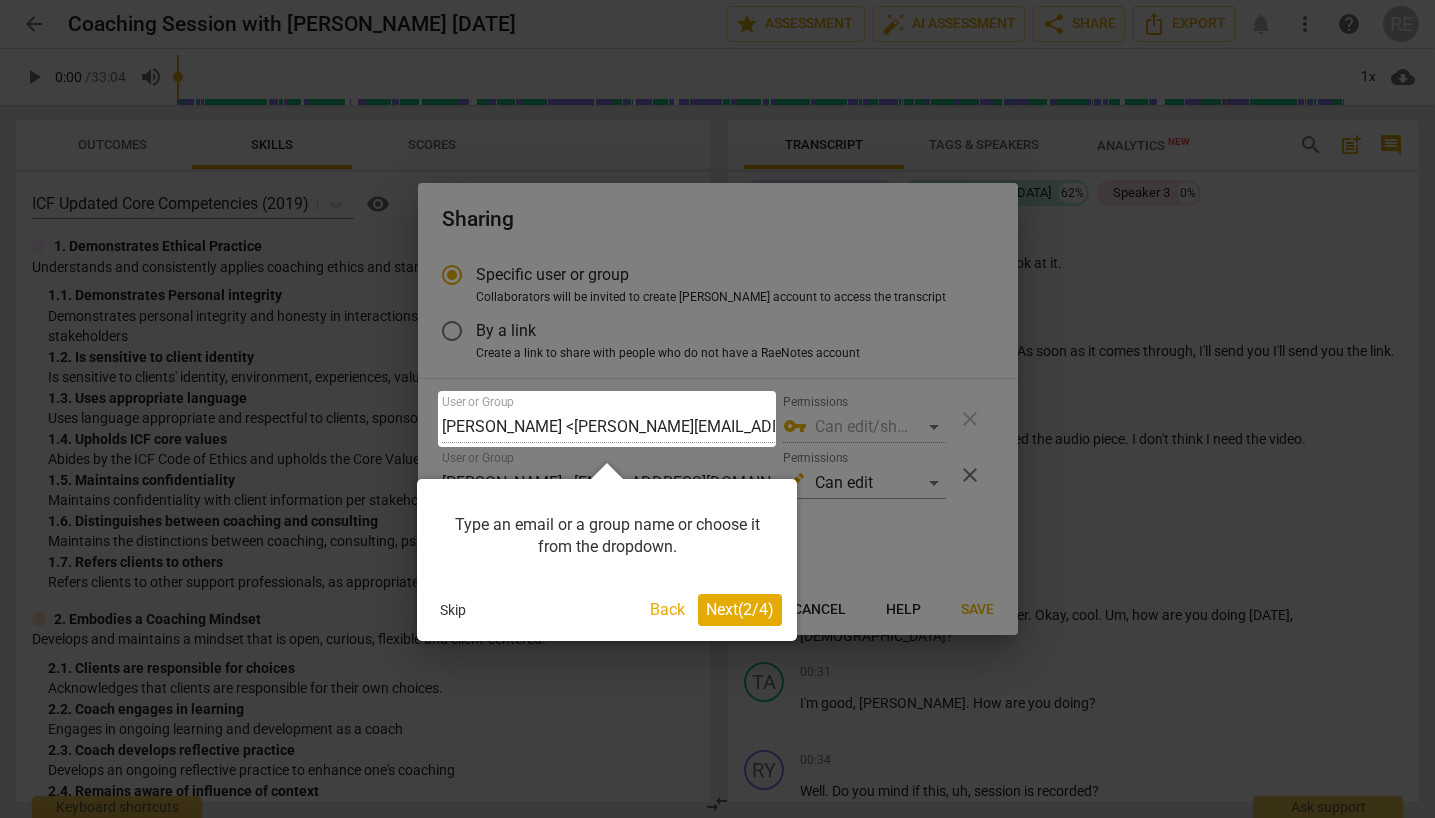 click on "Next  ( 2 / 4 )" at bounding box center (740, 609) 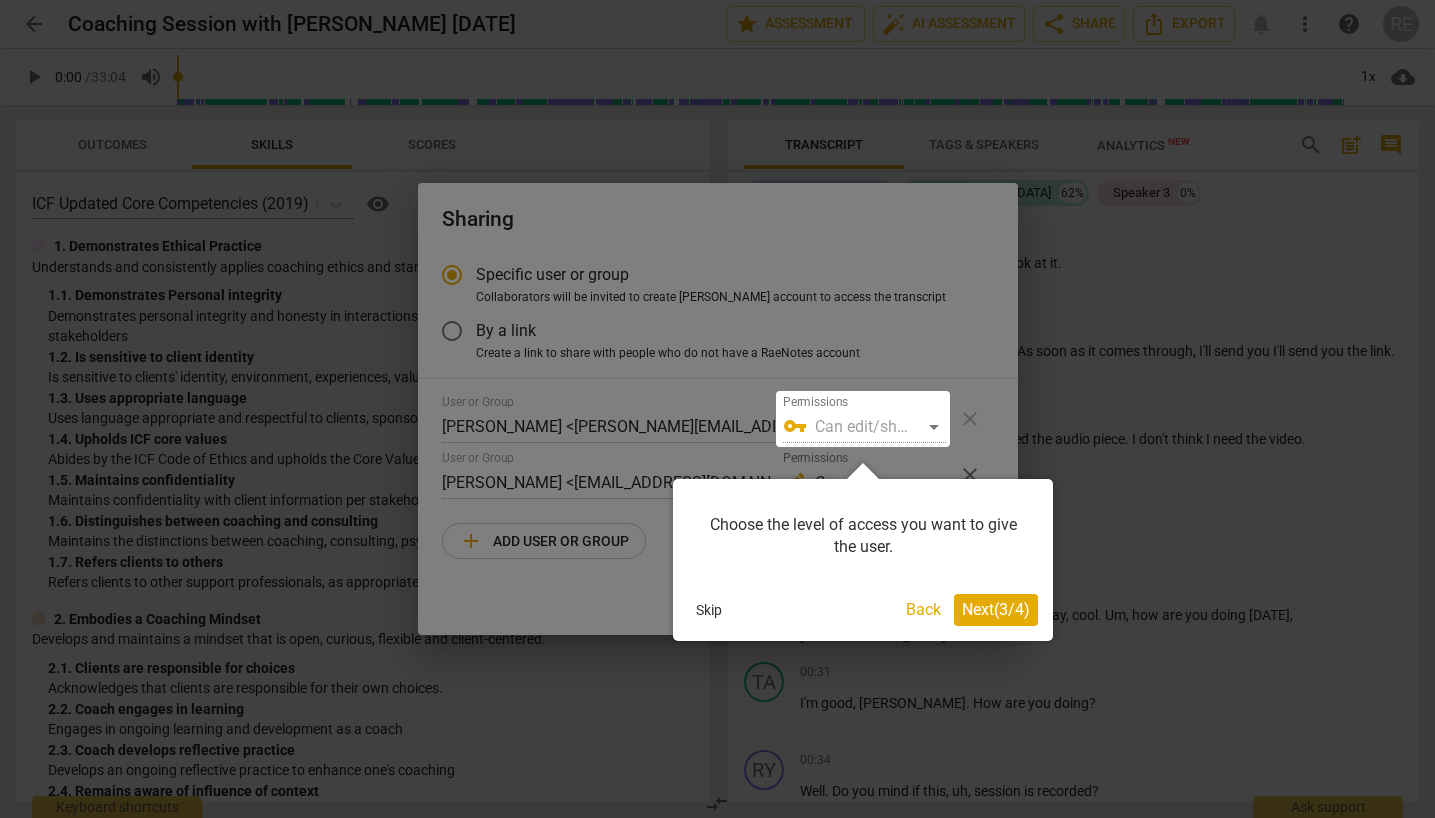 click on "Next  ( 3 / 4 )" at bounding box center [996, 609] 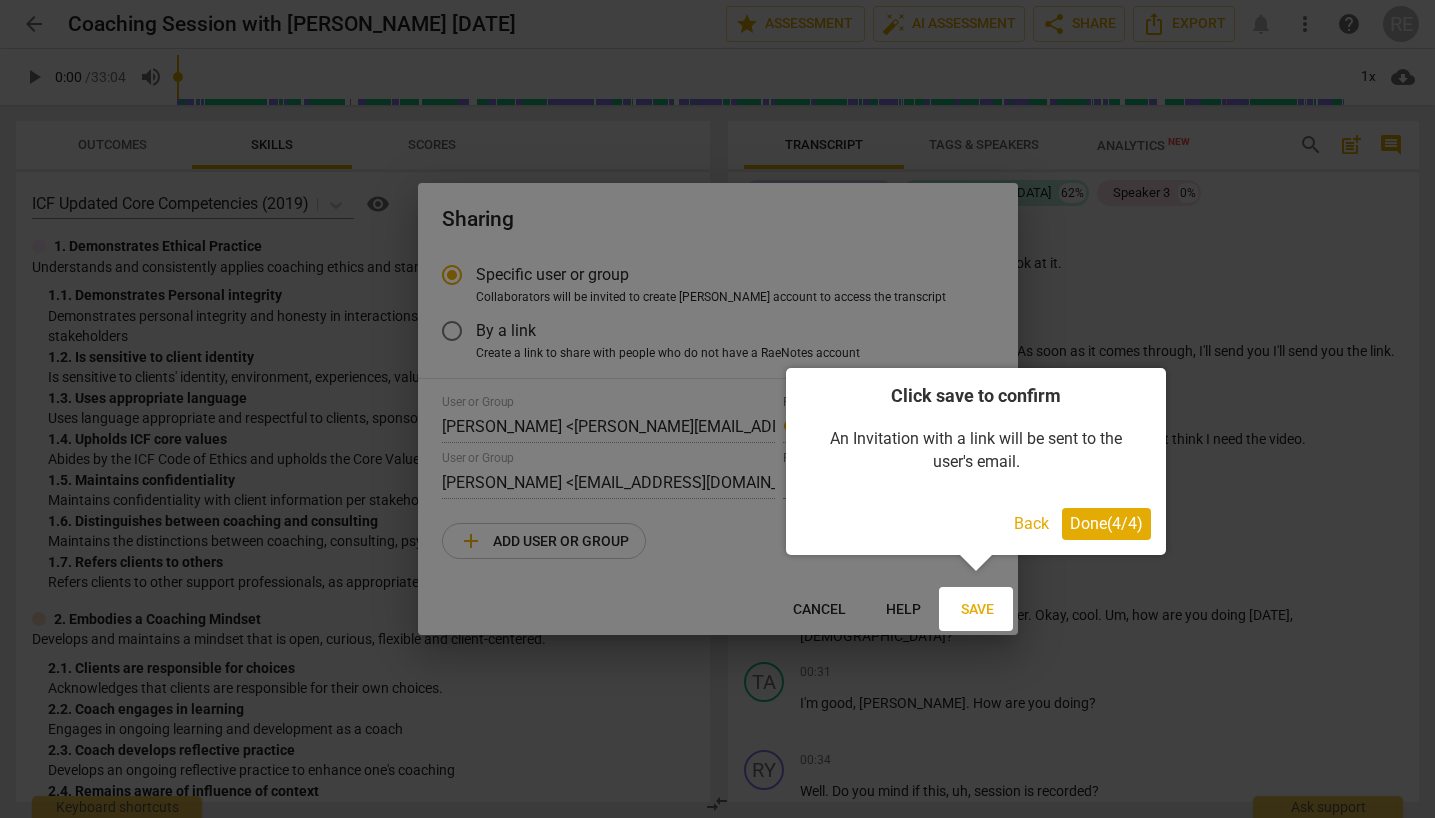 click on "Done  ( 4 / 4 )" at bounding box center [1106, 523] 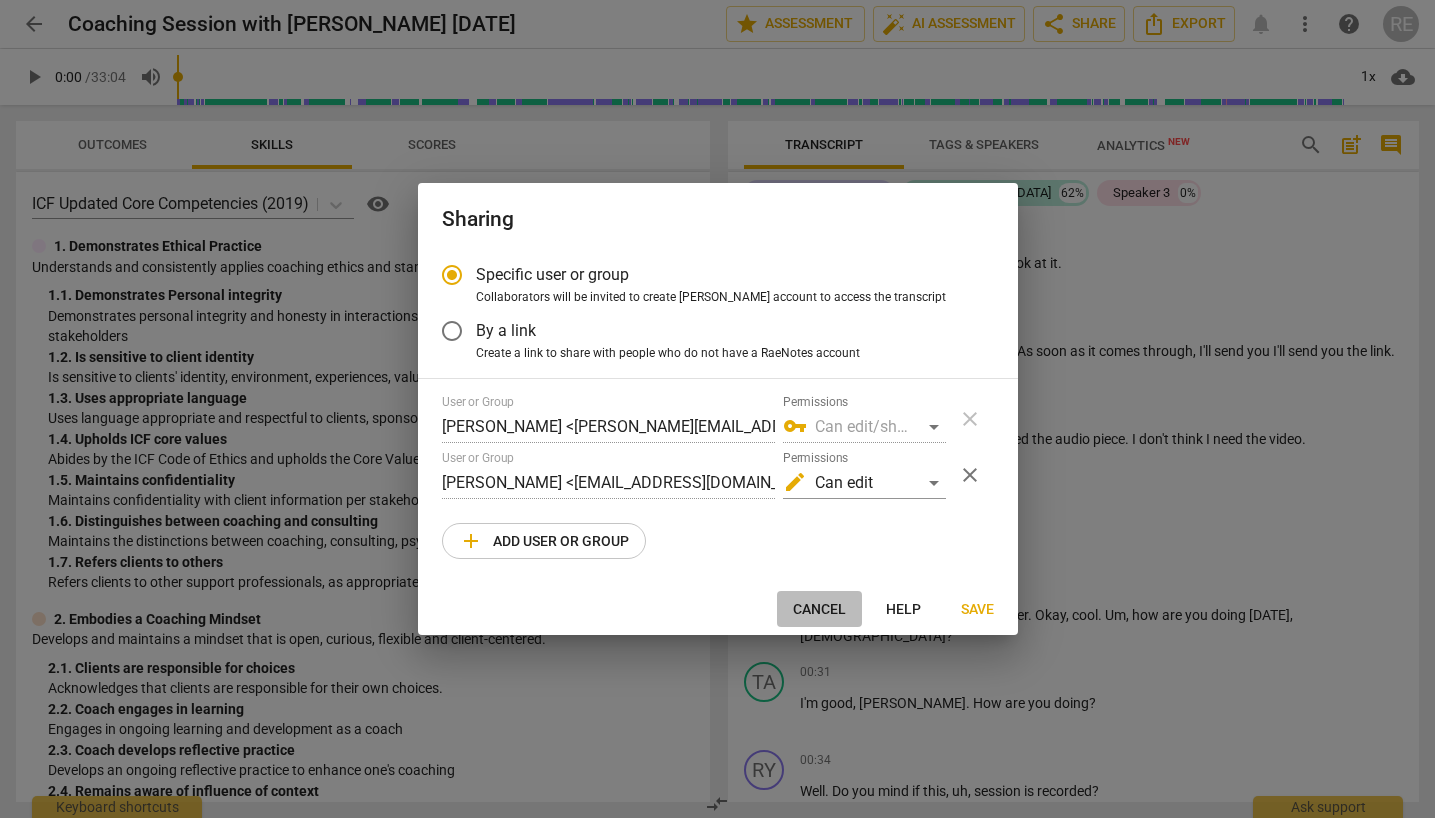 click on "Cancel" at bounding box center (819, 610) 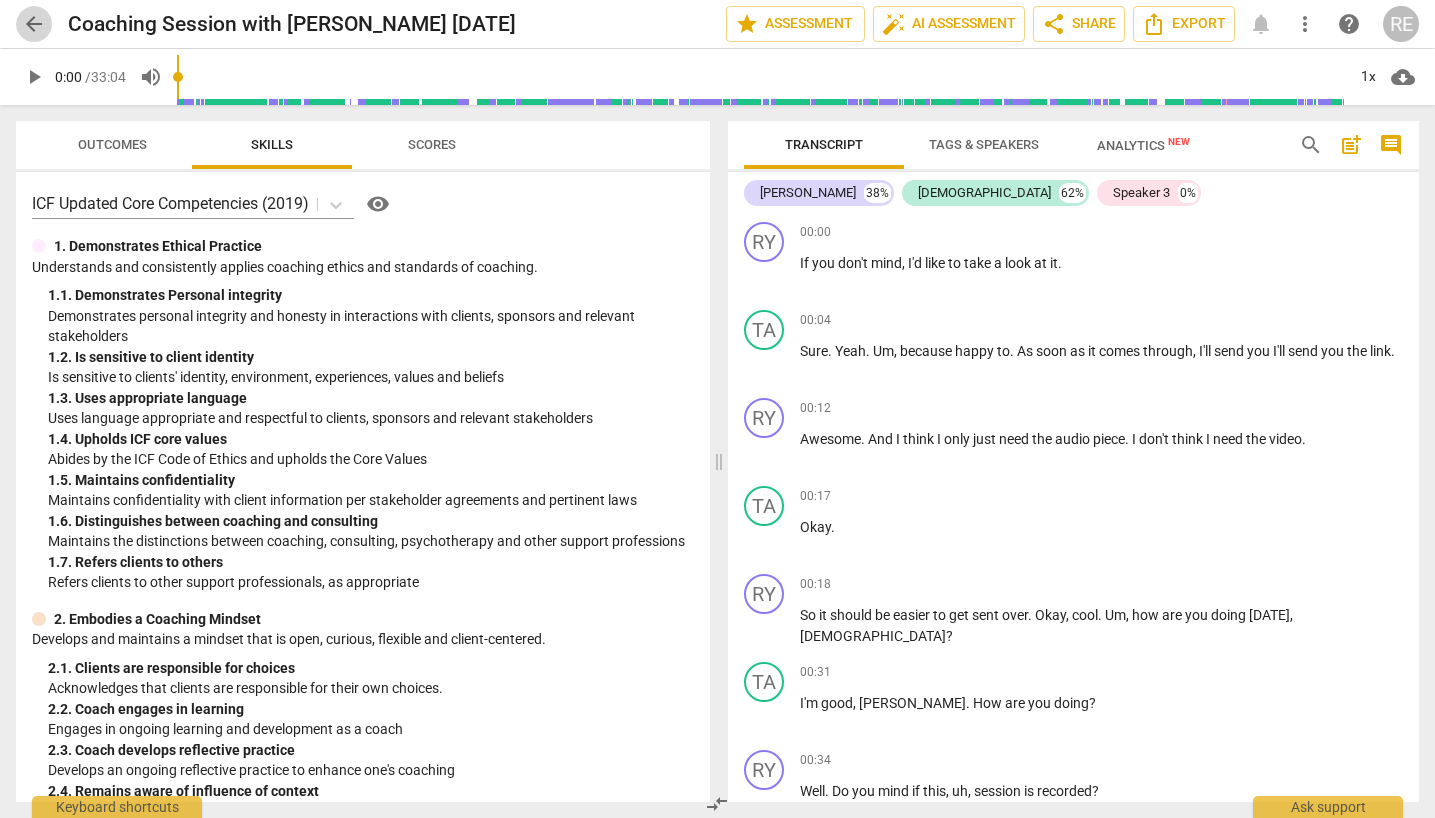 click on "arrow_back" at bounding box center (34, 24) 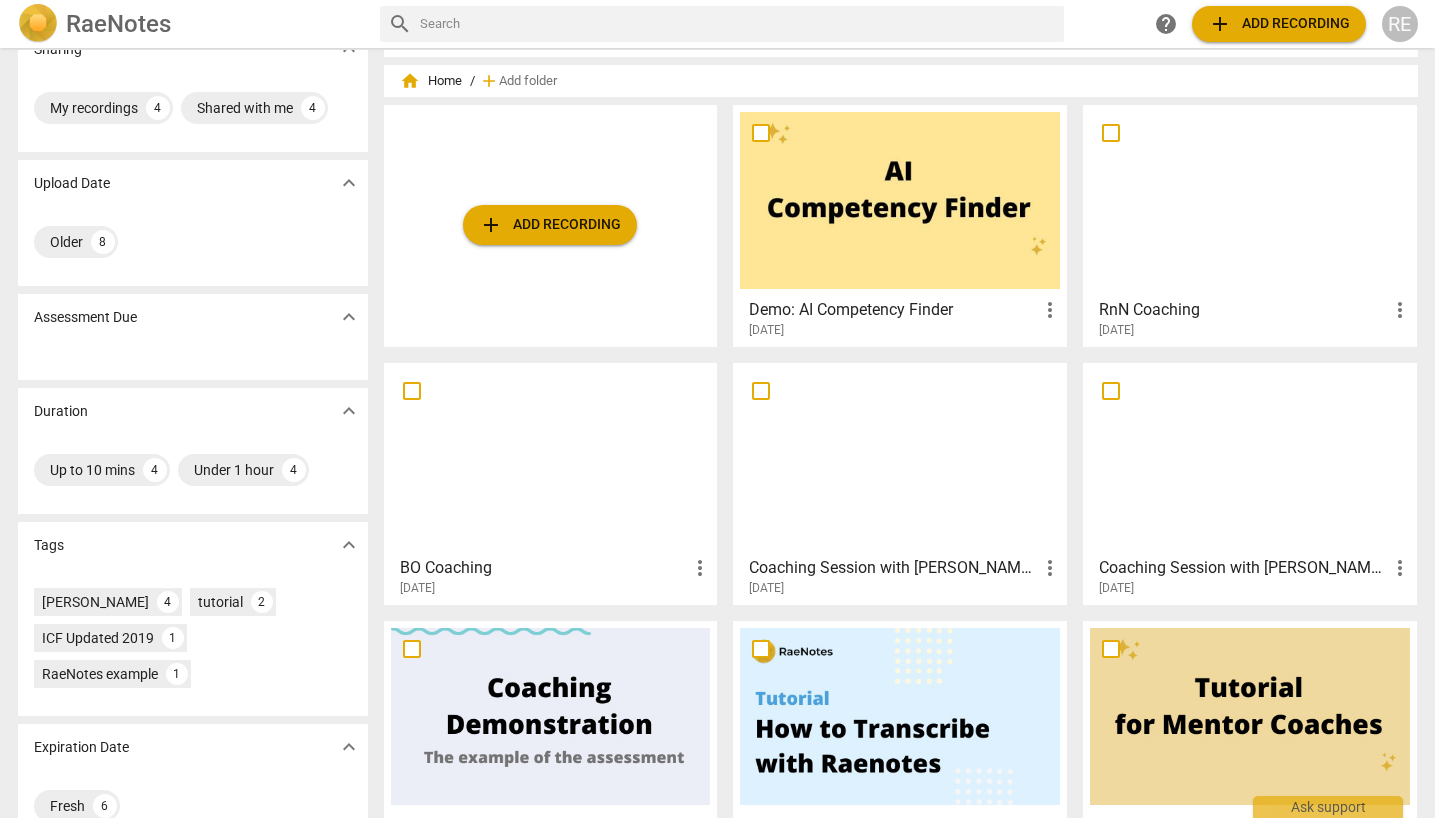 scroll, scrollTop: 0, scrollLeft: 0, axis: both 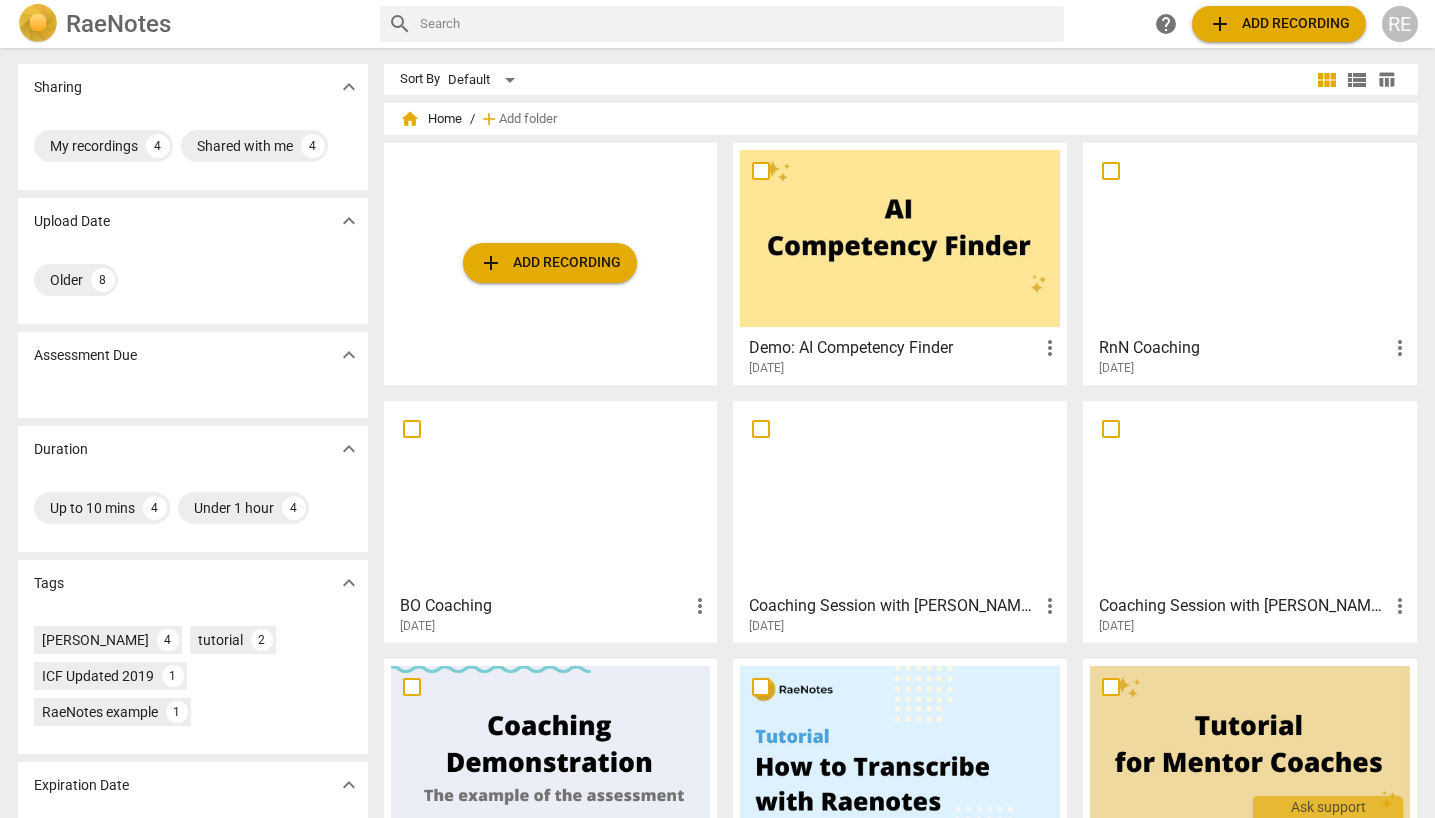 click at bounding box center [1250, 496] 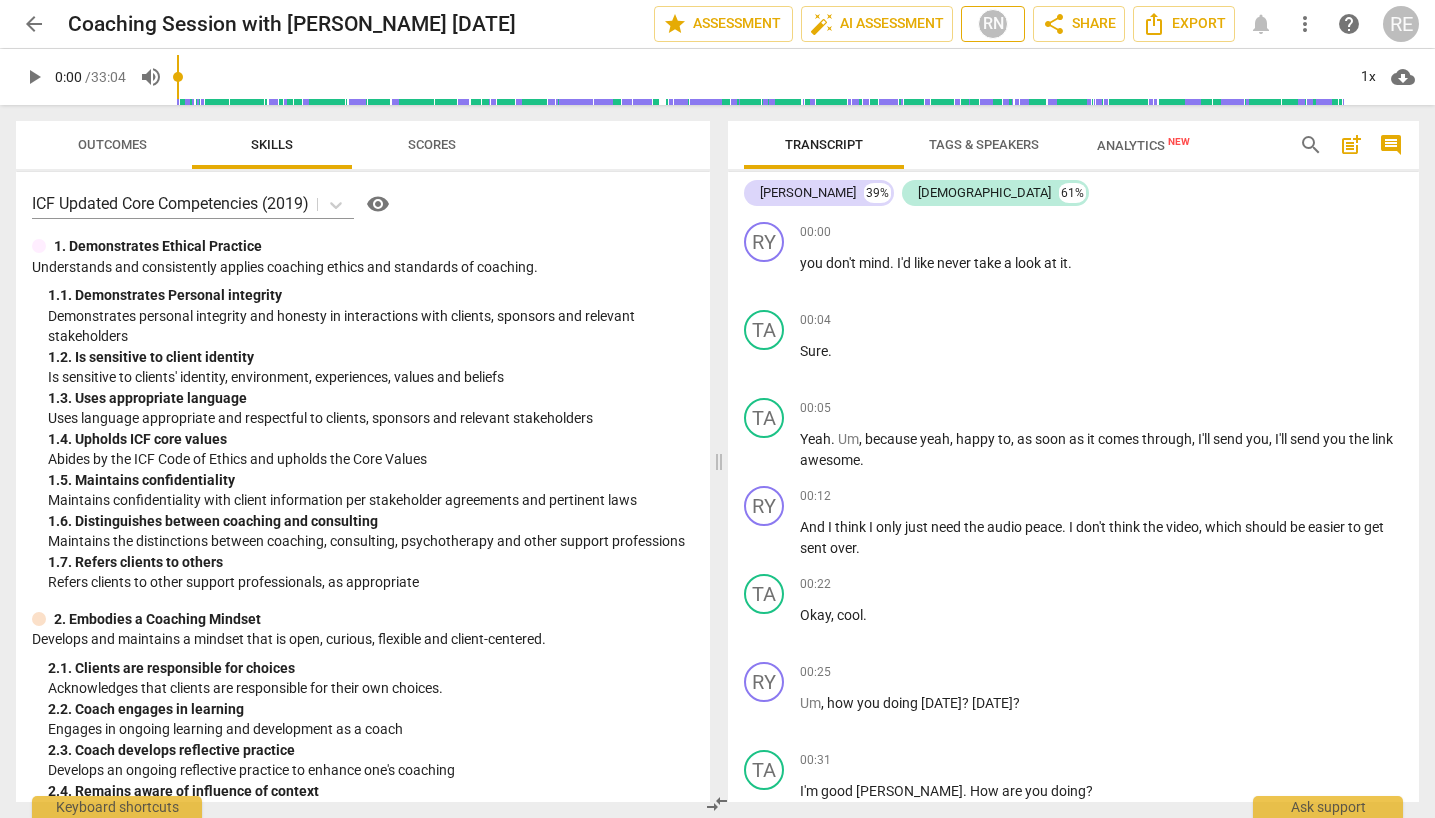 click on "RN" at bounding box center (993, 24) 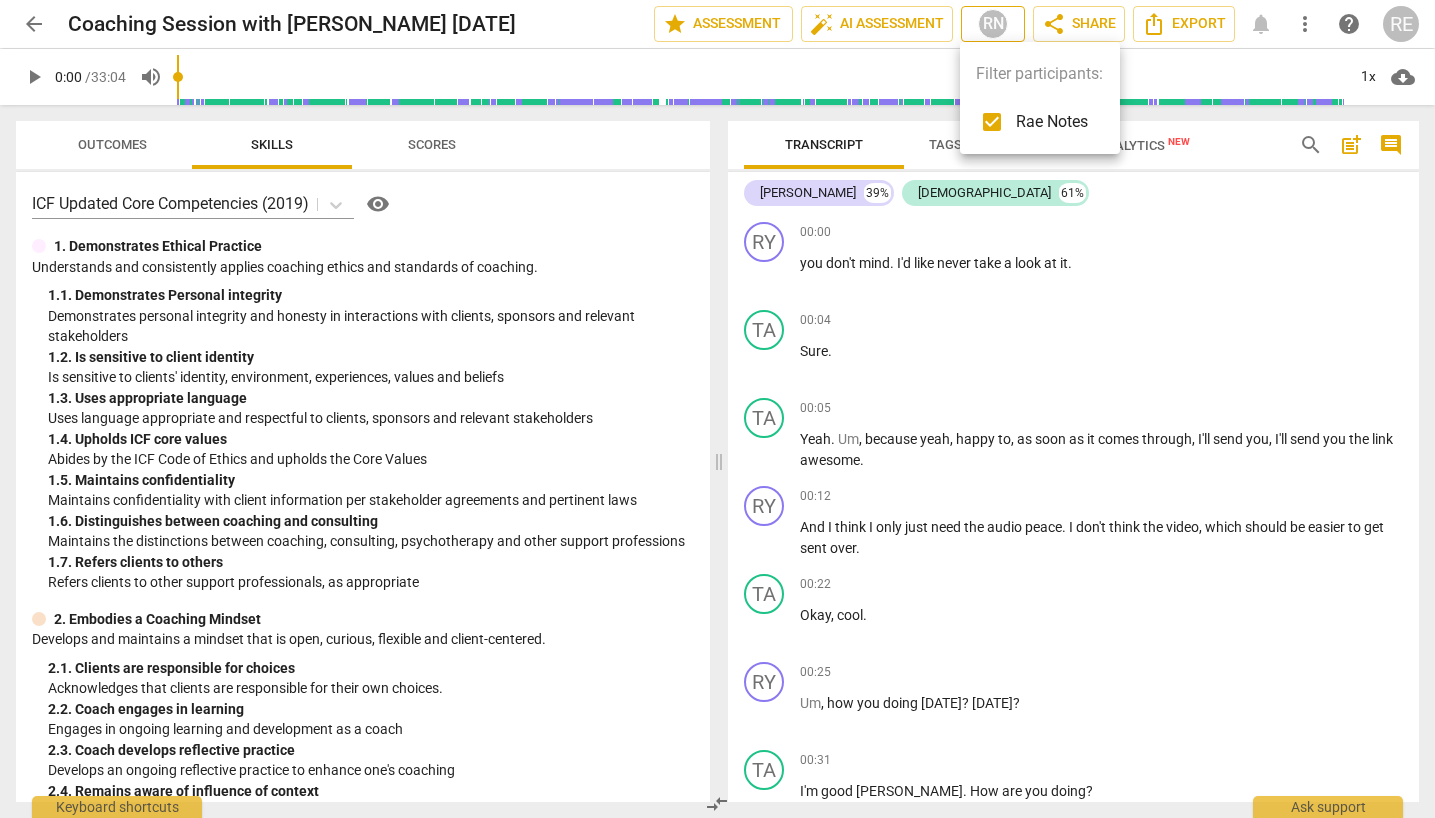 click at bounding box center (717, 409) 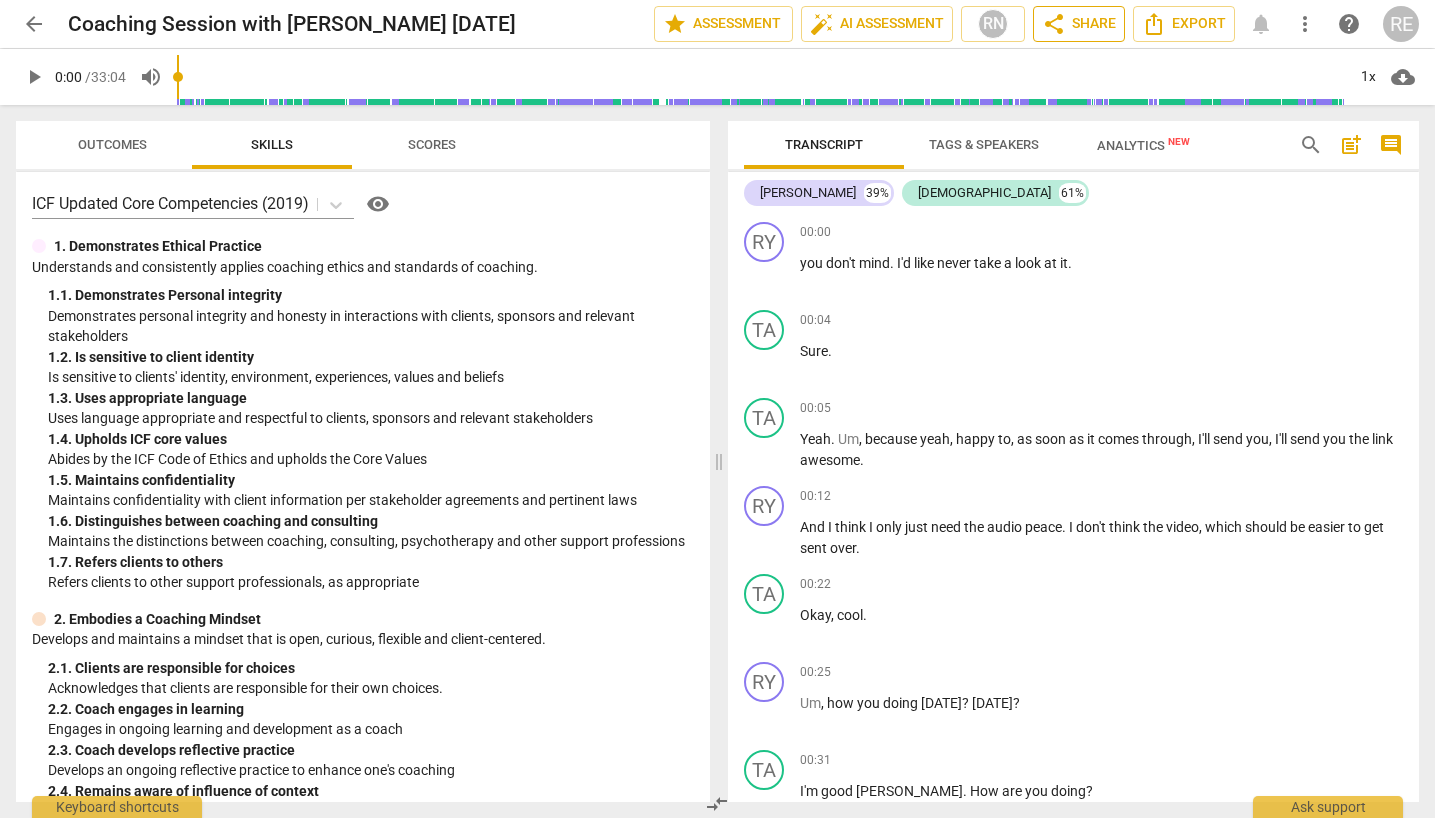 click on "share    Share" at bounding box center (1079, 24) 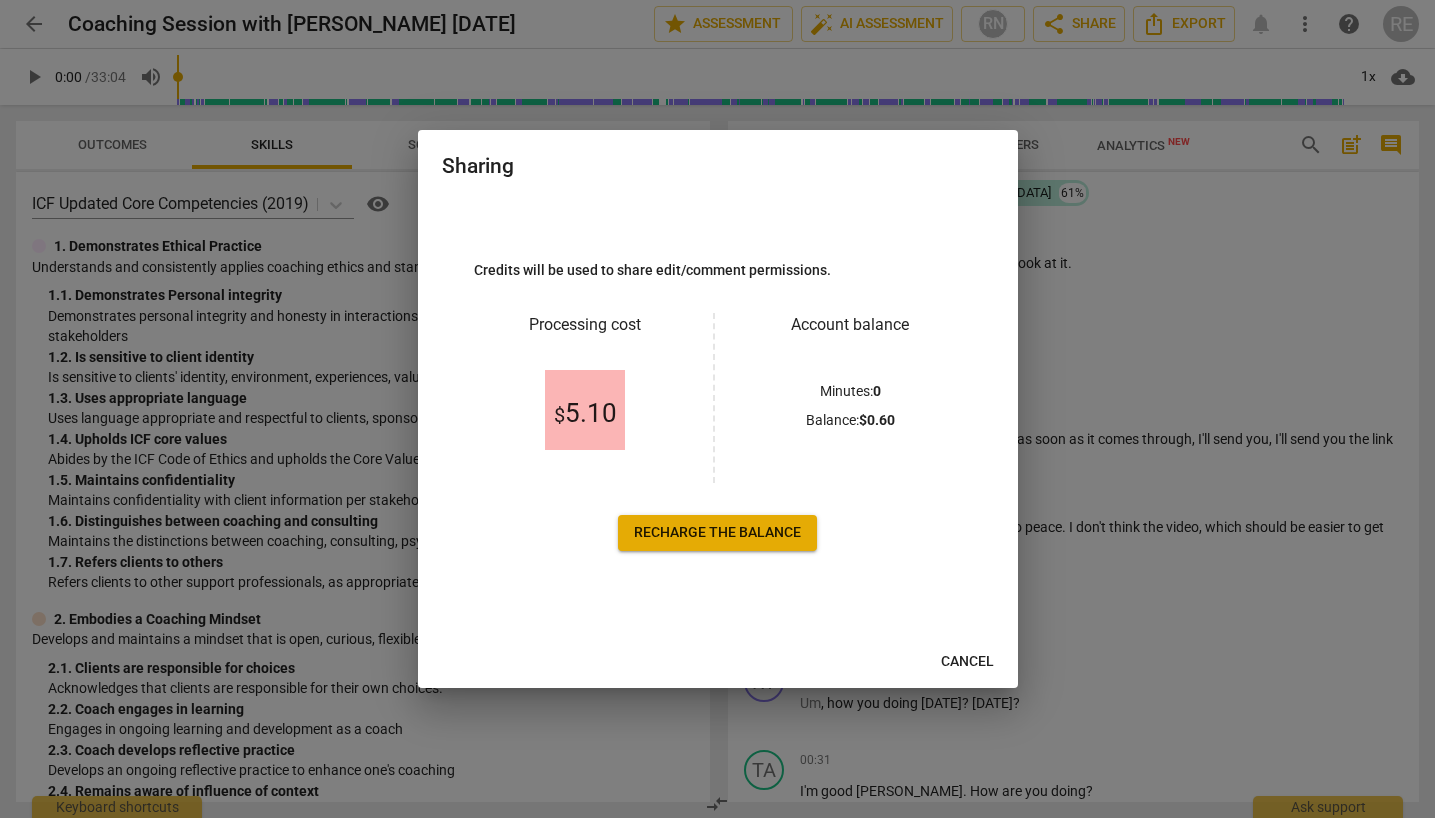 click on "Cancel" at bounding box center [967, 662] 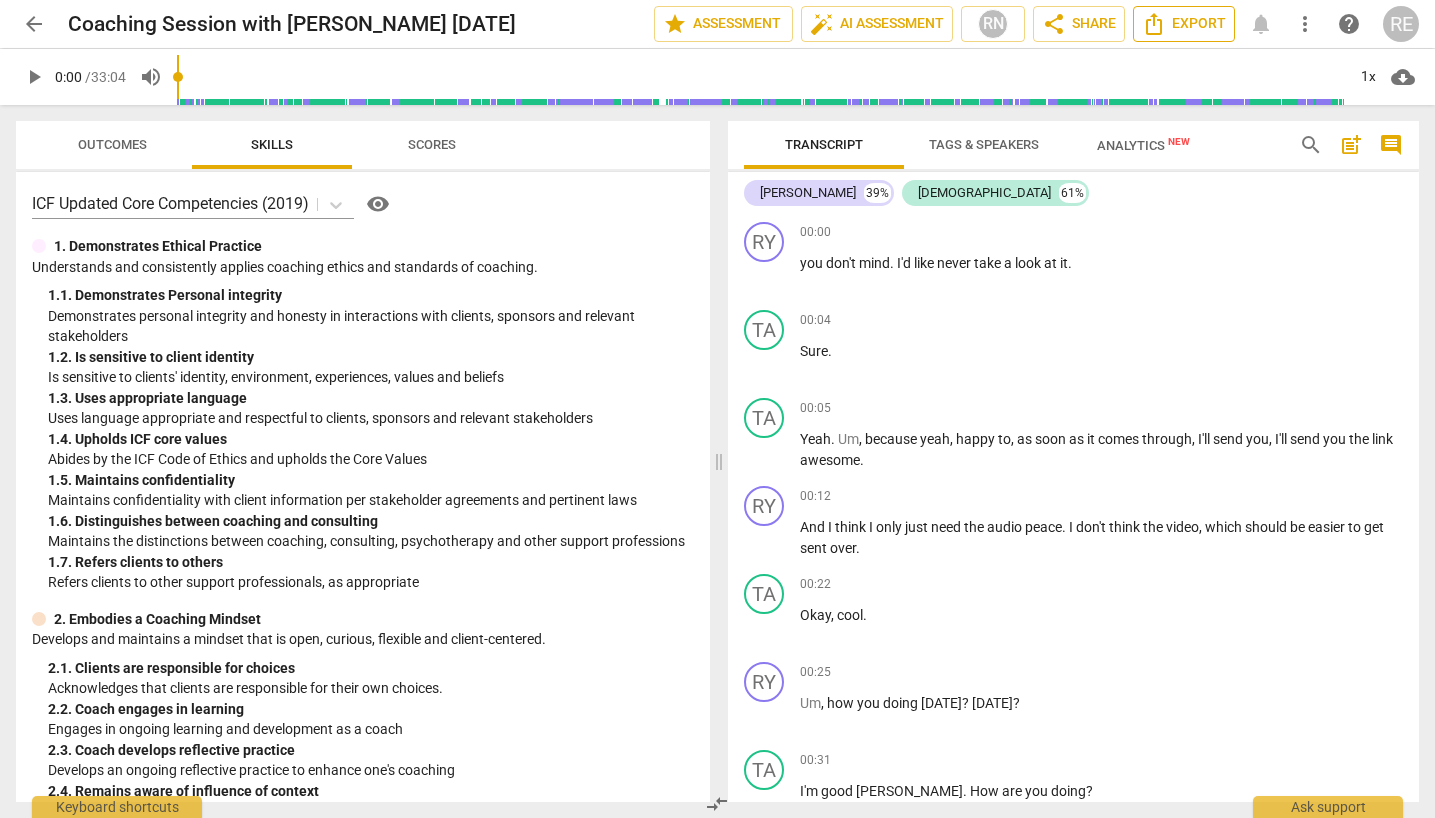click on "Export" at bounding box center [1184, 24] 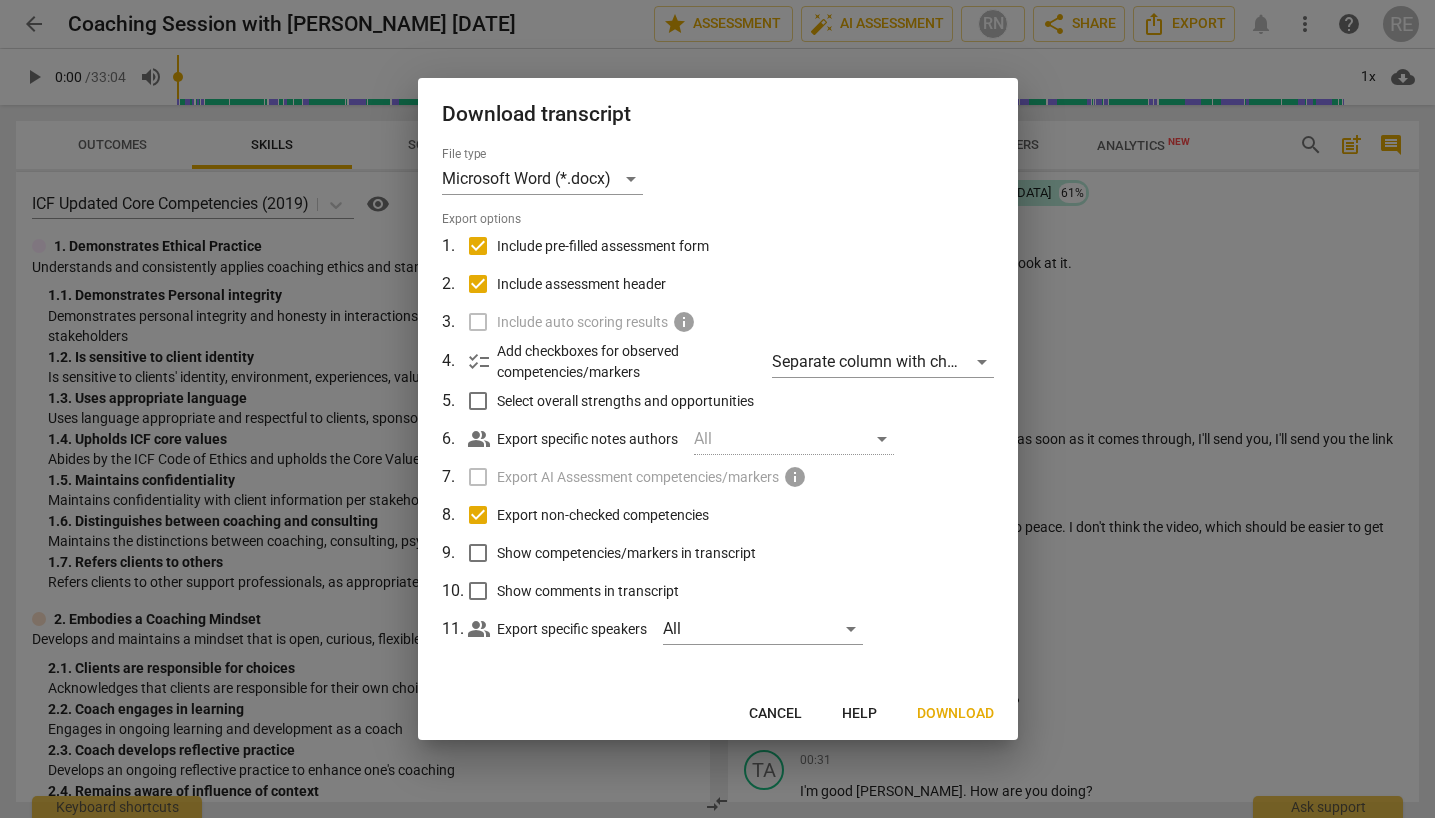 click on "Cancel" at bounding box center [775, 714] 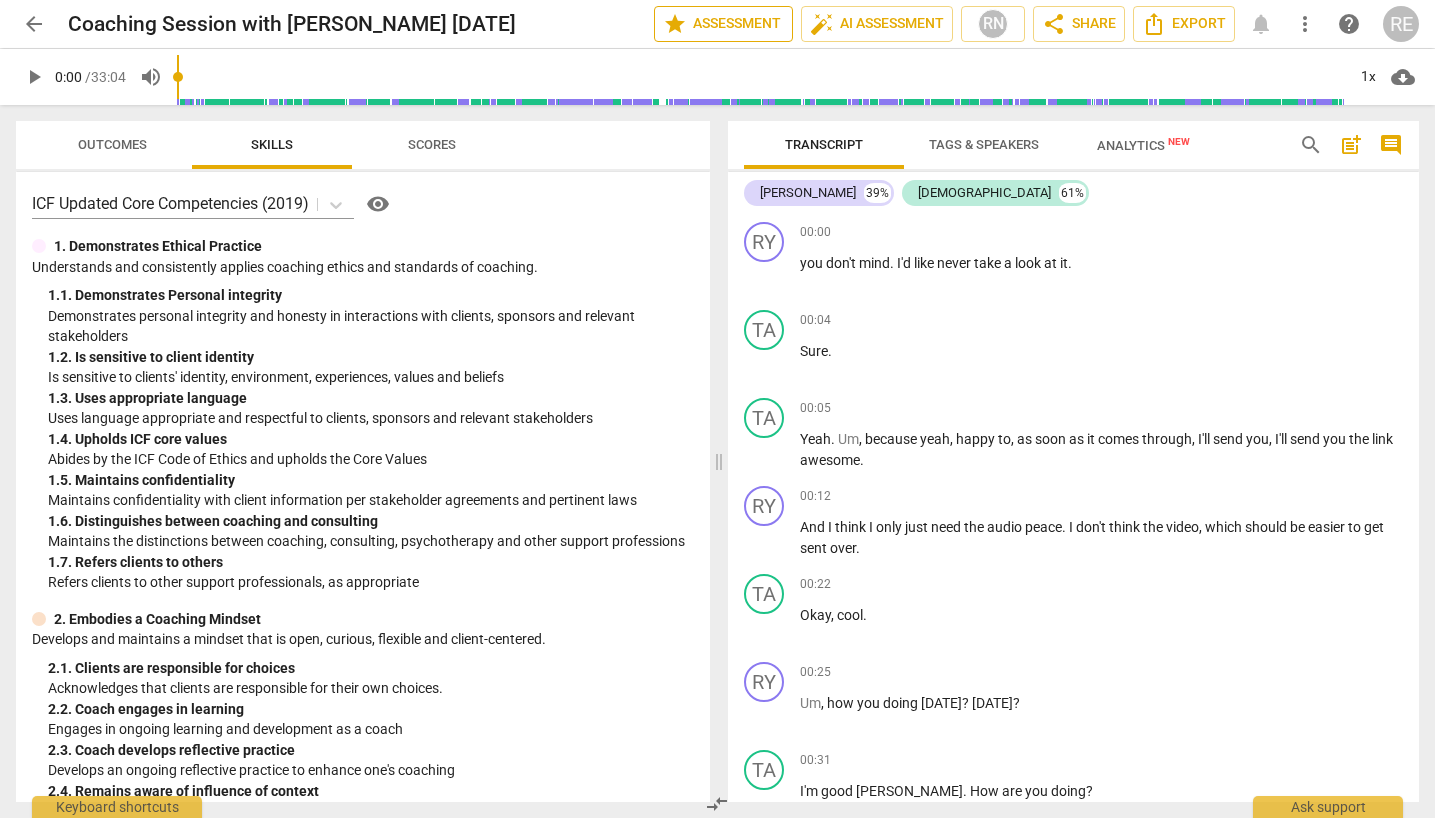click on "star    Assessment" at bounding box center [723, 24] 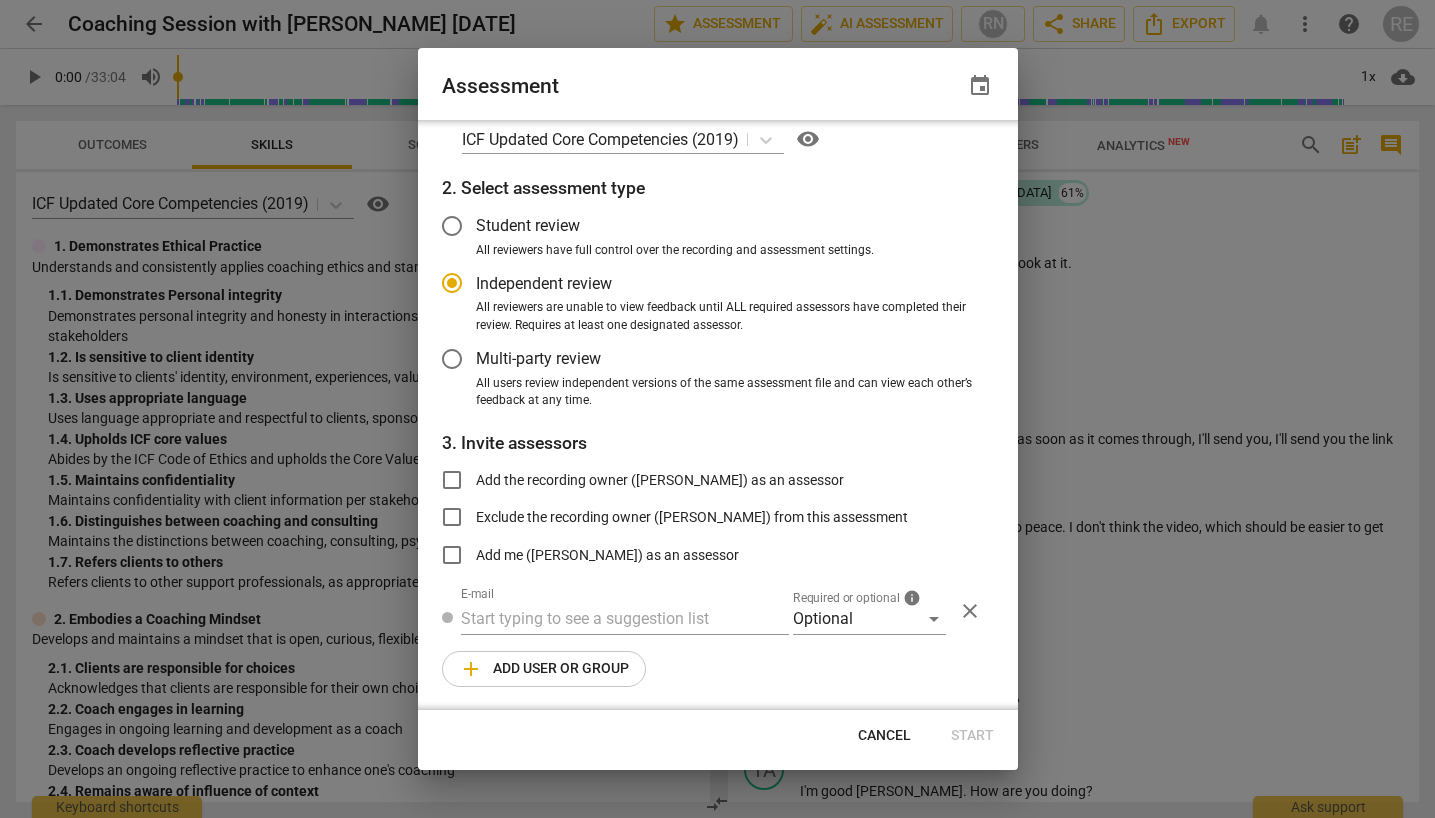 scroll, scrollTop: 0, scrollLeft: 0, axis: both 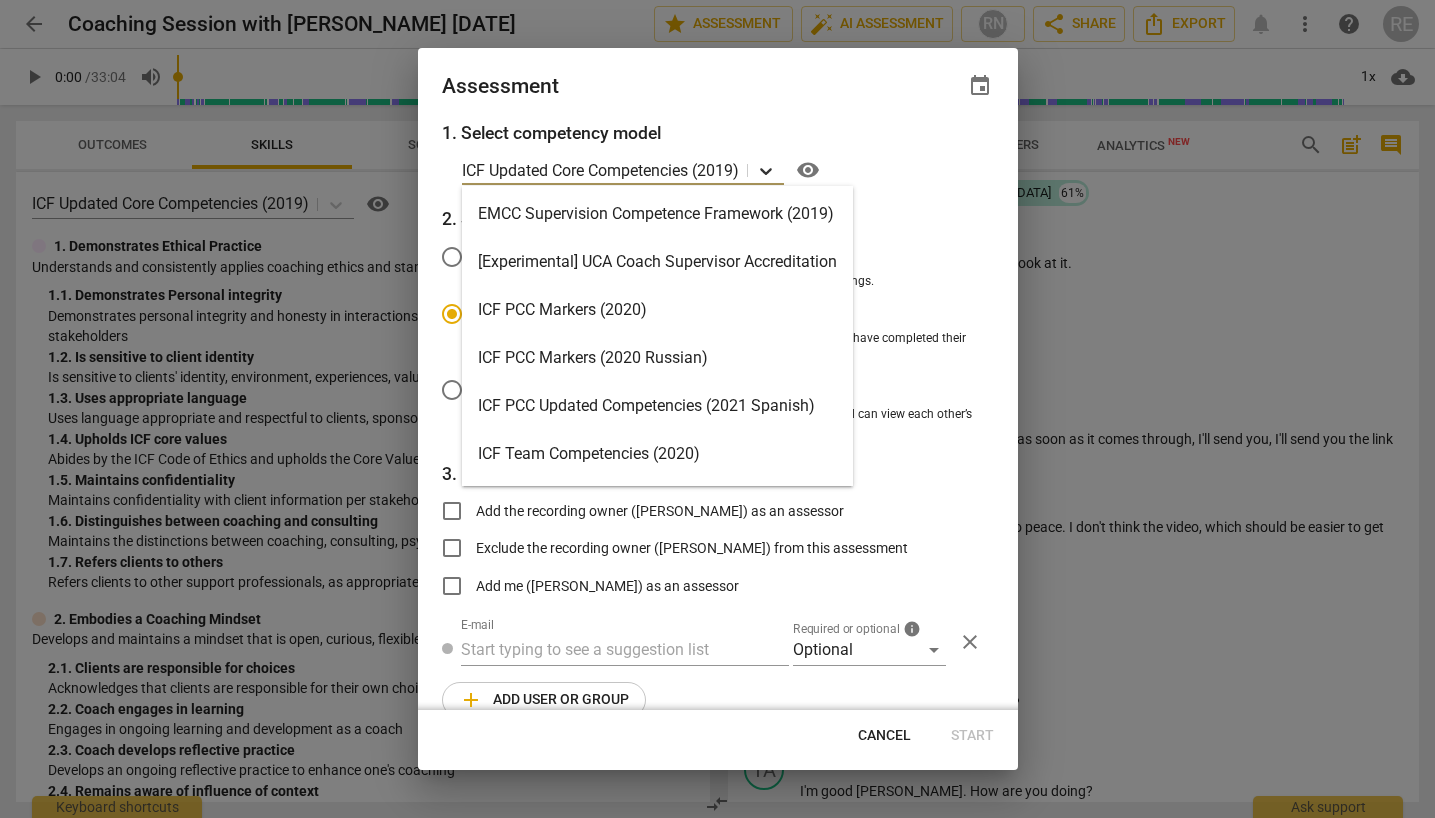 click 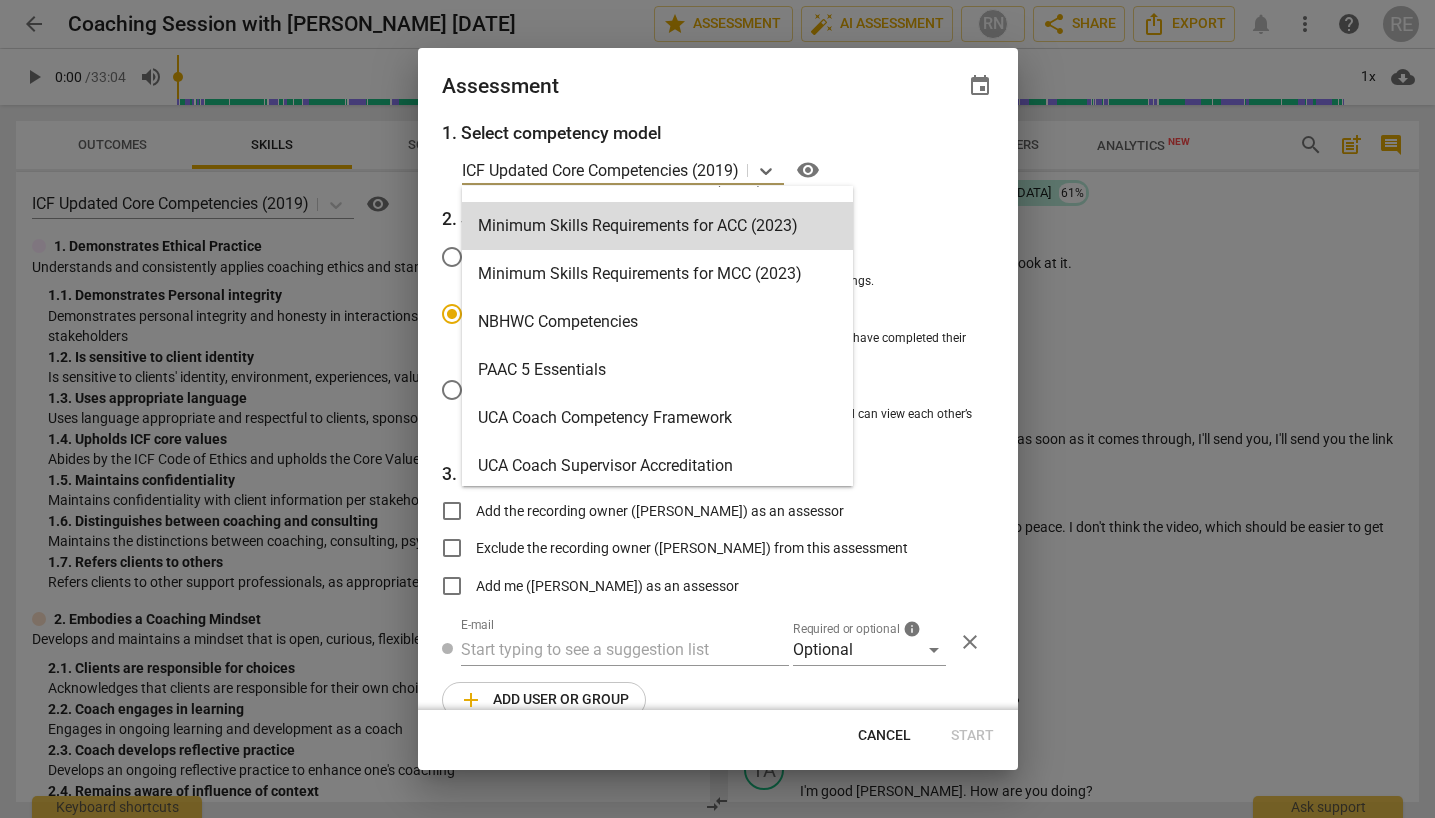 scroll, scrollTop: 428, scrollLeft: 0, axis: vertical 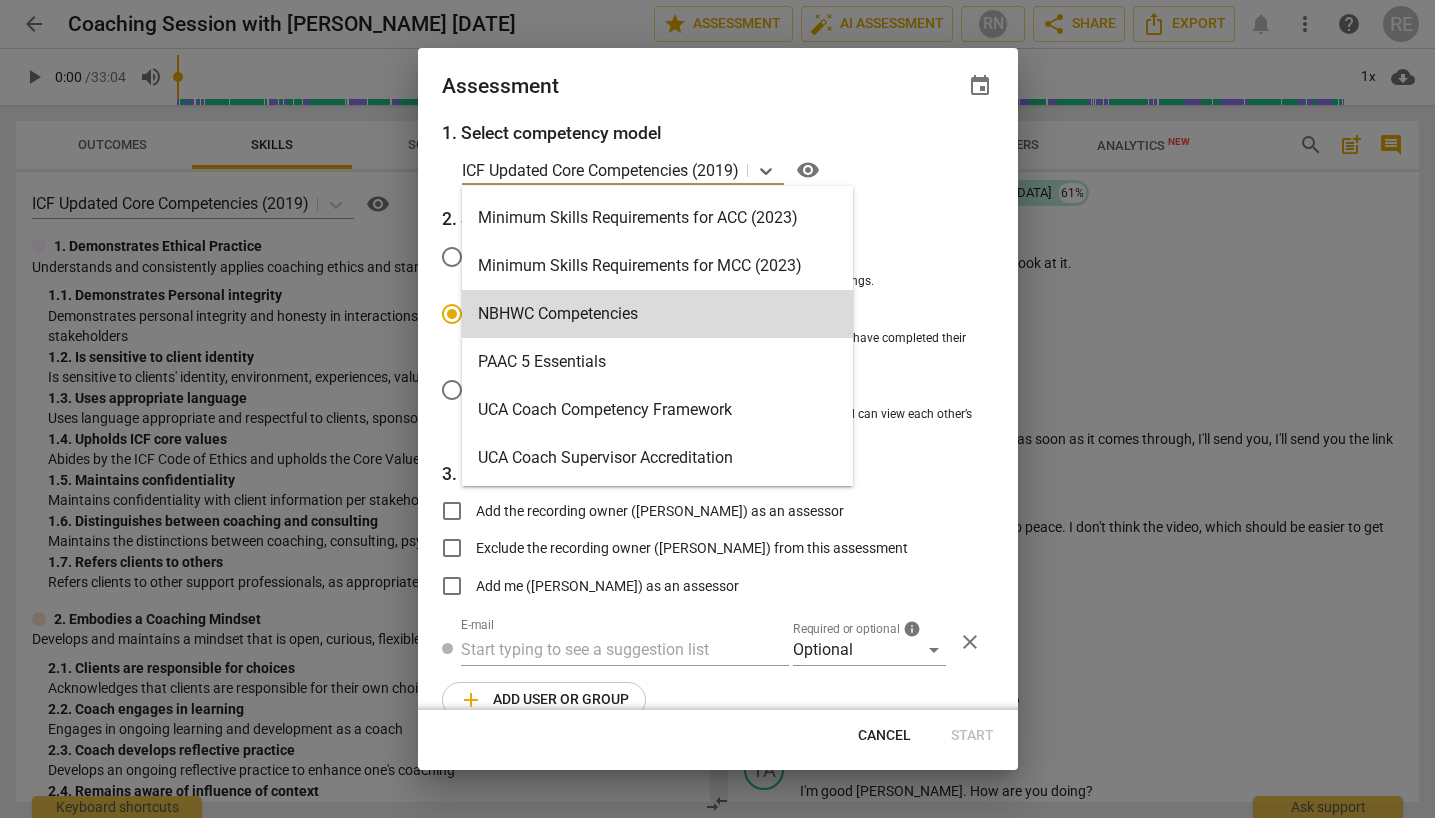 click on "NBHWC Competencies" at bounding box center [657, 314] 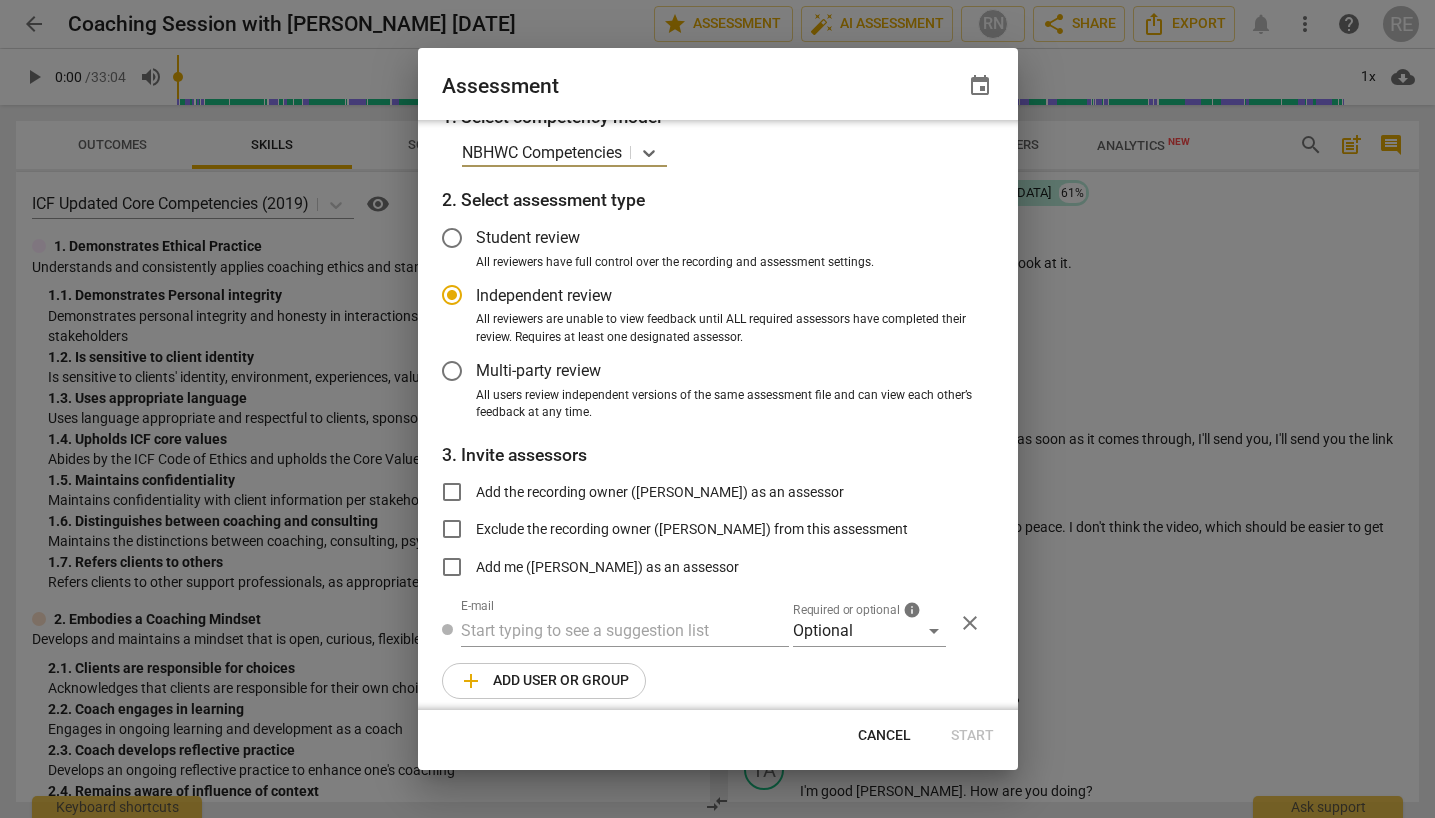 scroll, scrollTop: 28, scrollLeft: 0, axis: vertical 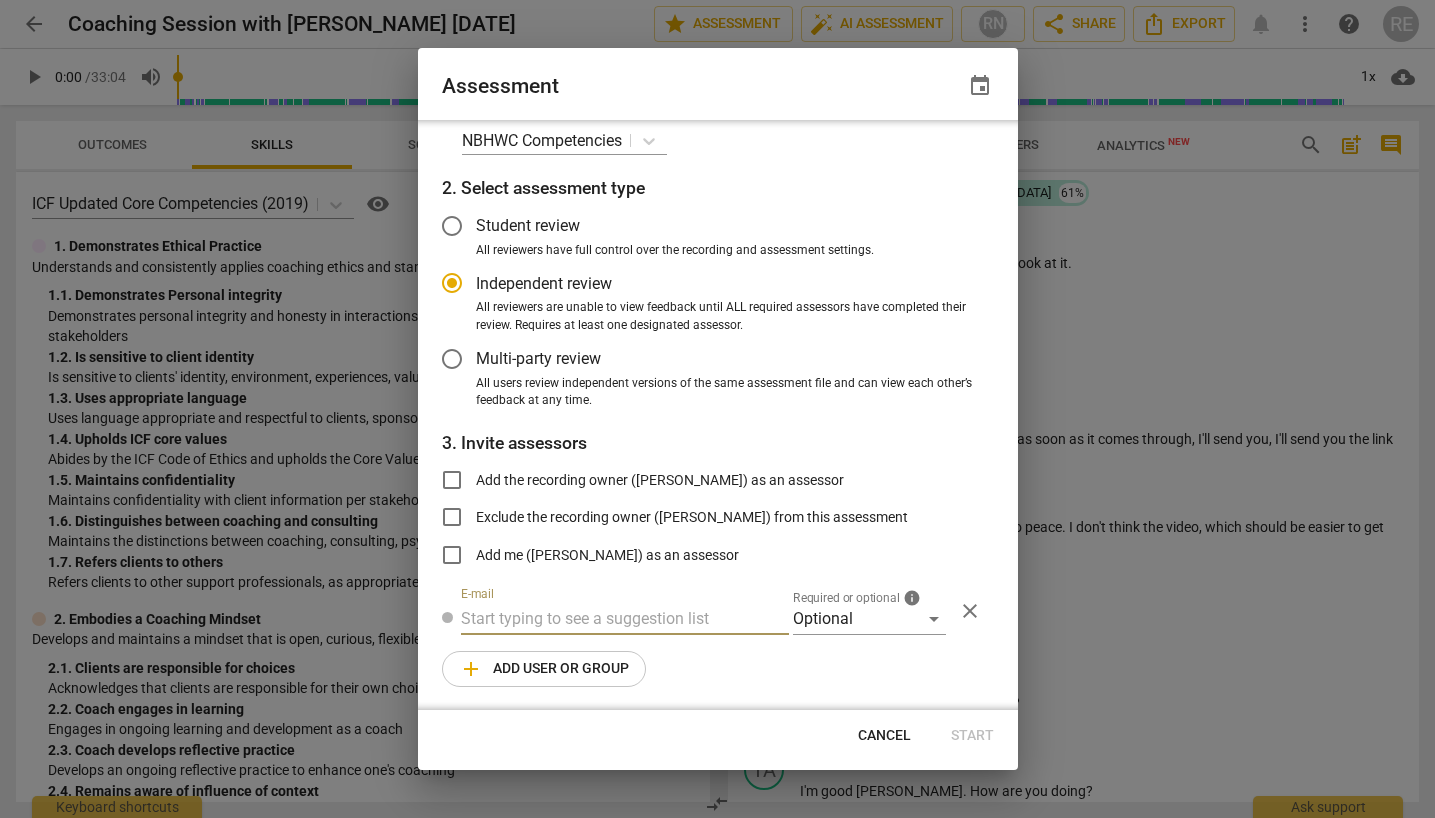 click at bounding box center [625, 619] 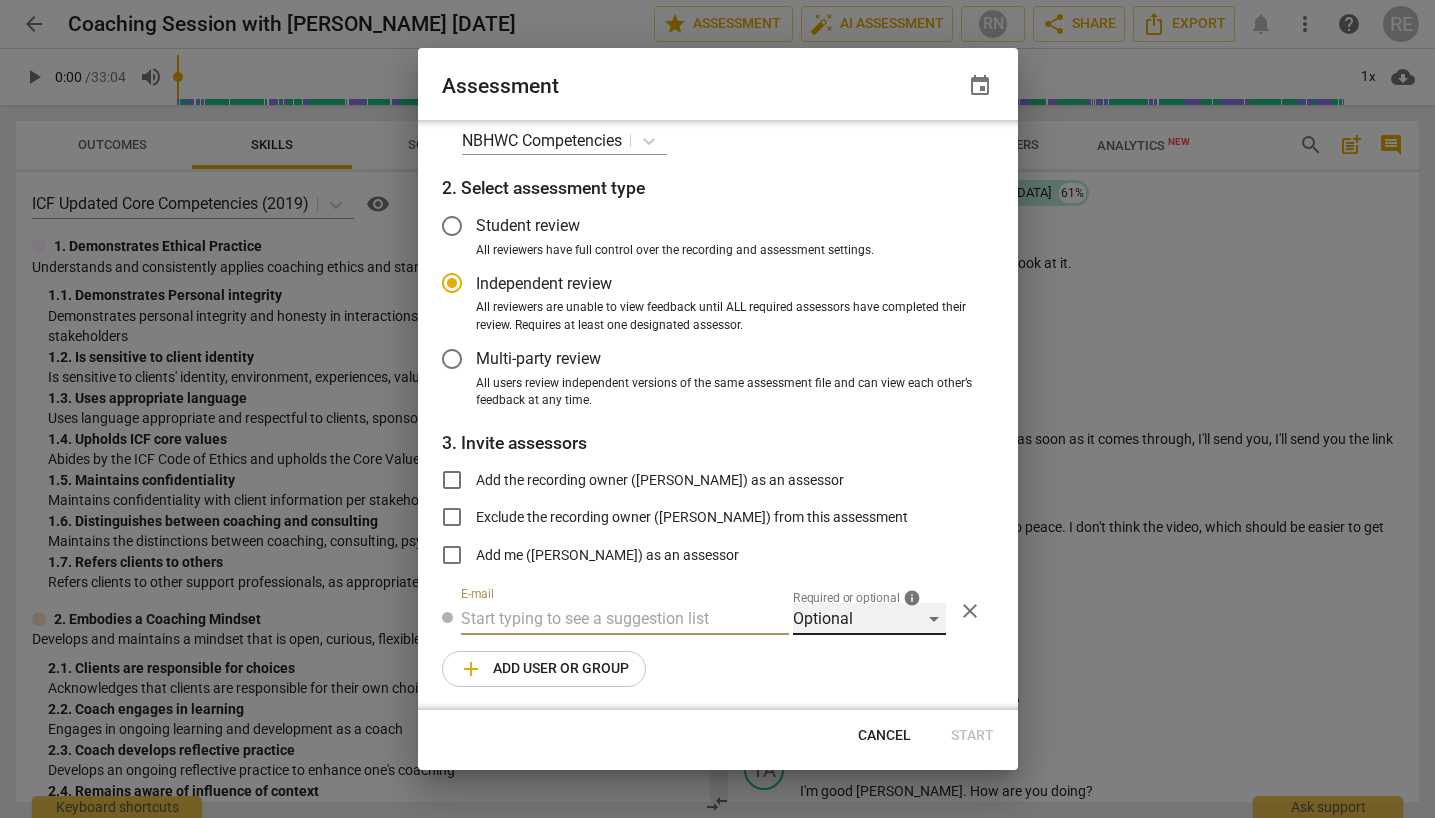 radio on "false" 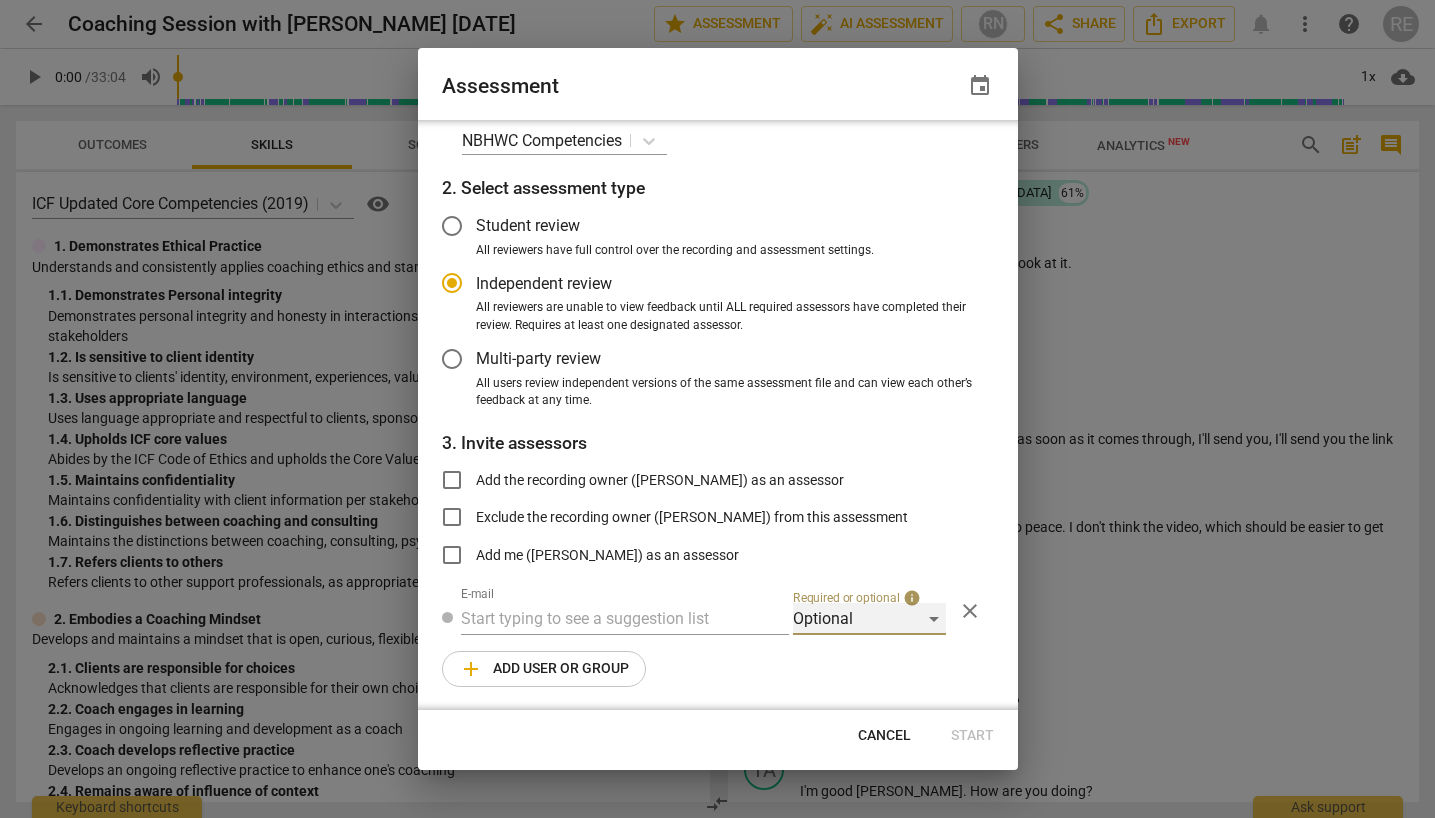 click on "Optional" at bounding box center [869, 619] 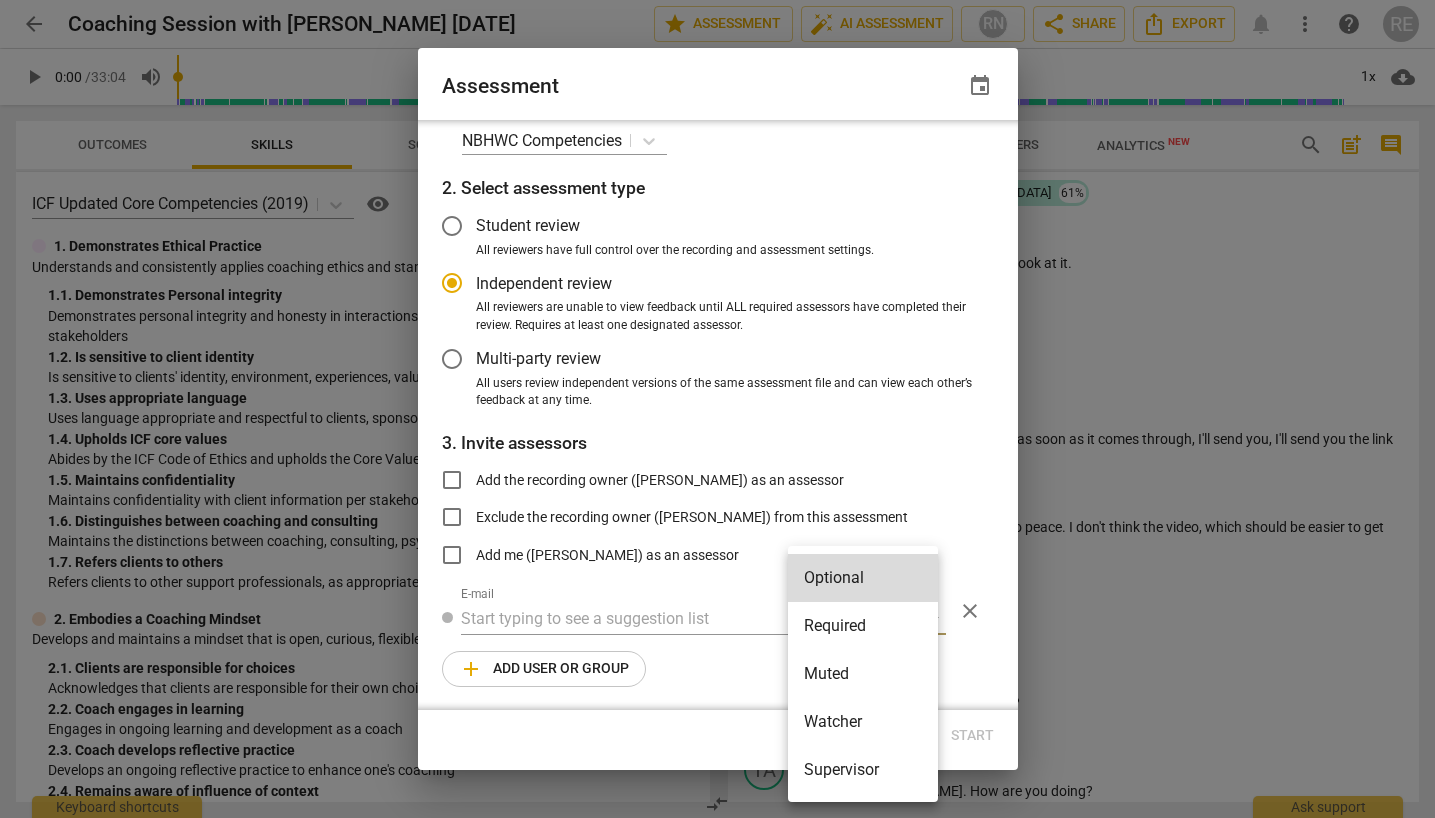 click at bounding box center (717, 409) 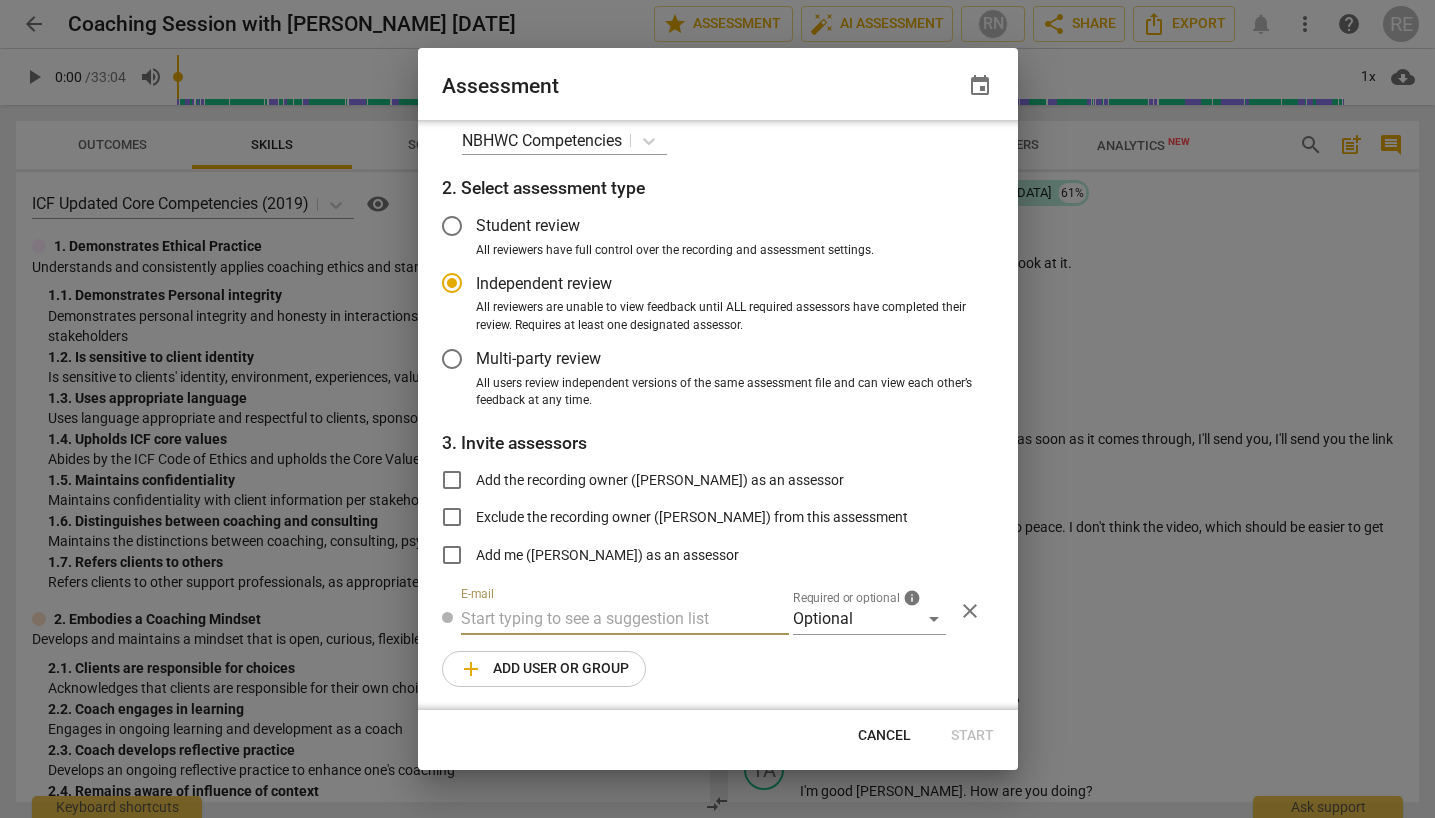 click at bounding box center (625, 619) 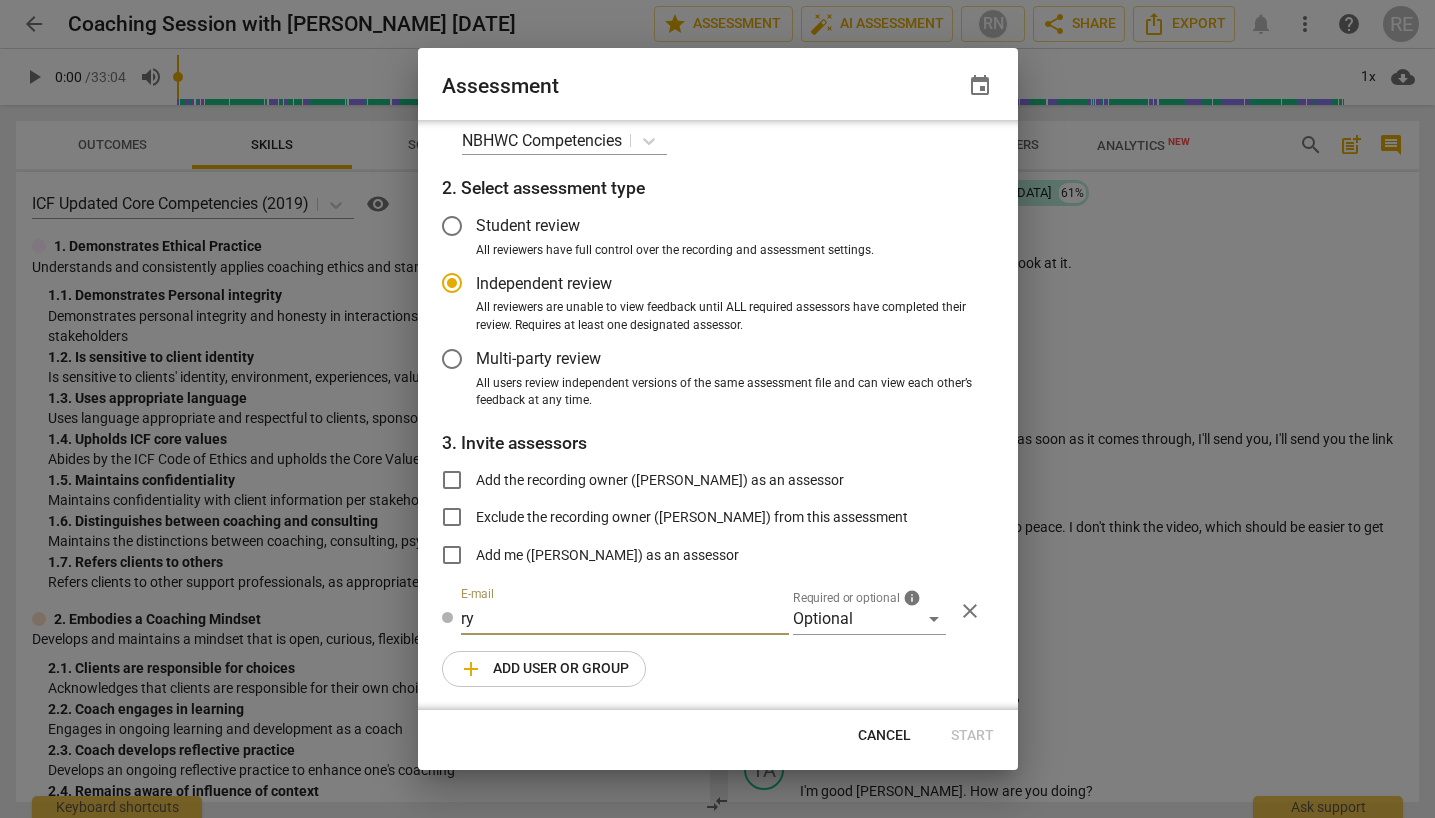type on "r" 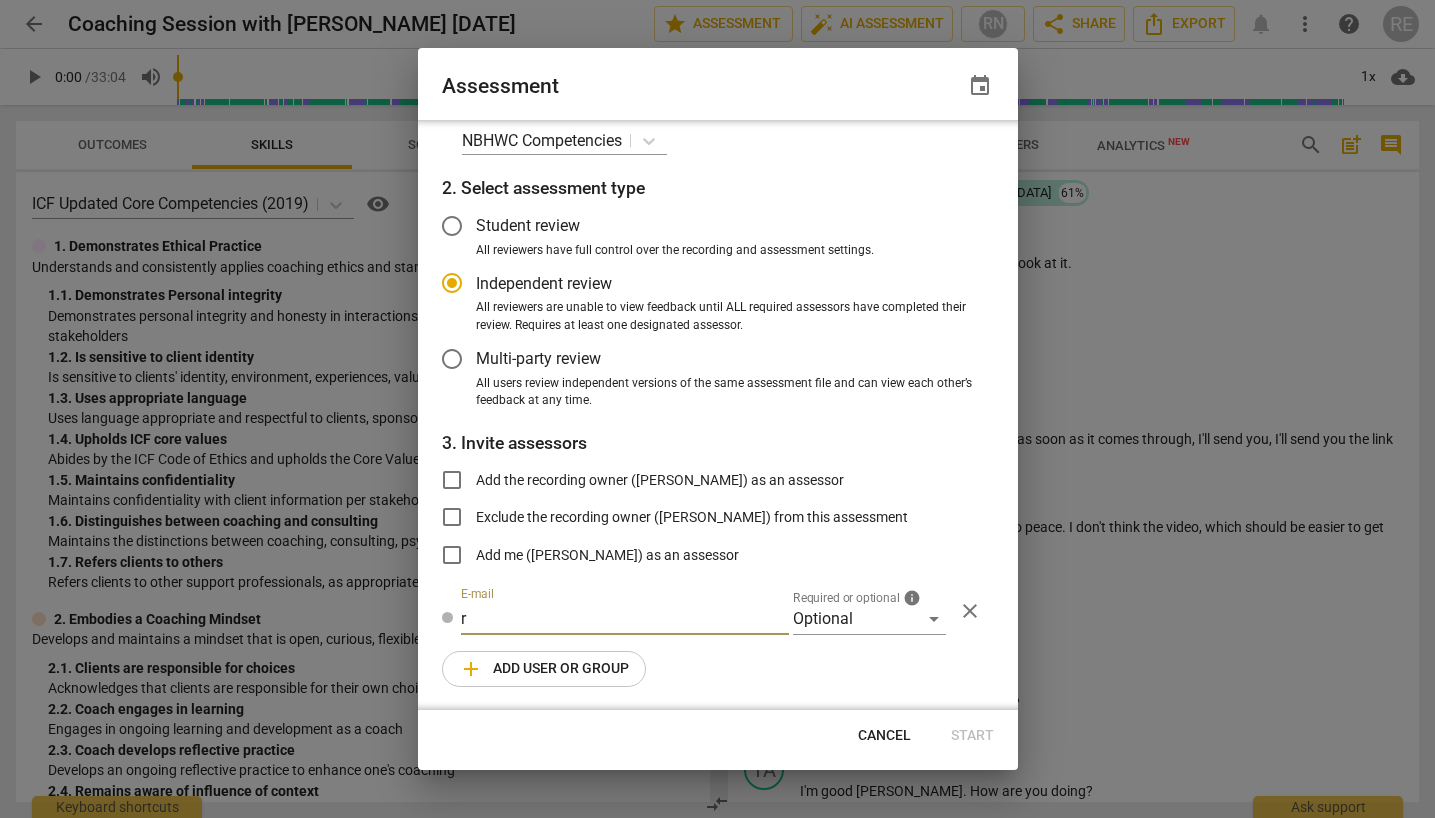 type 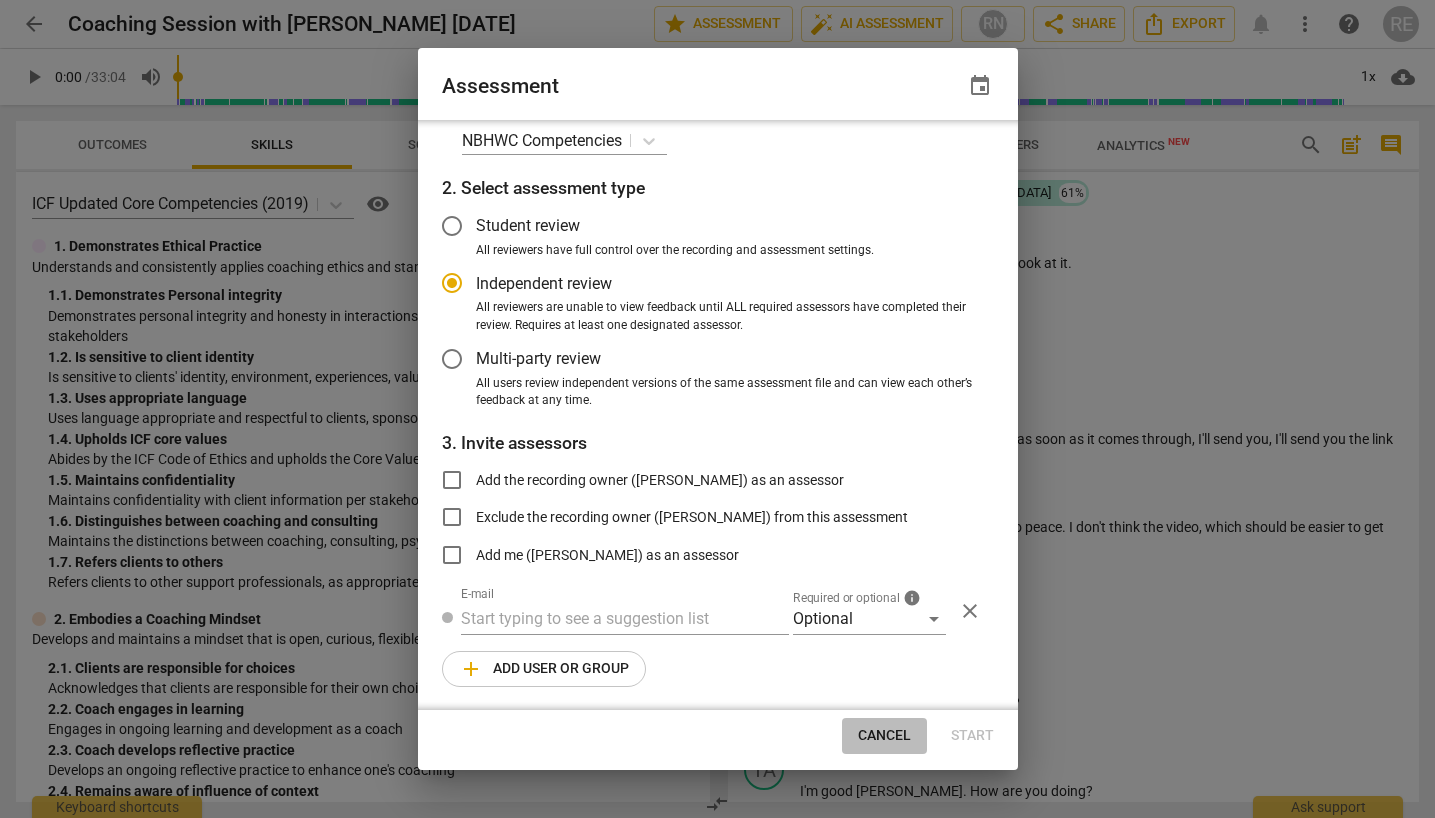 click on "Cancel" at bounding box center (884, 736) 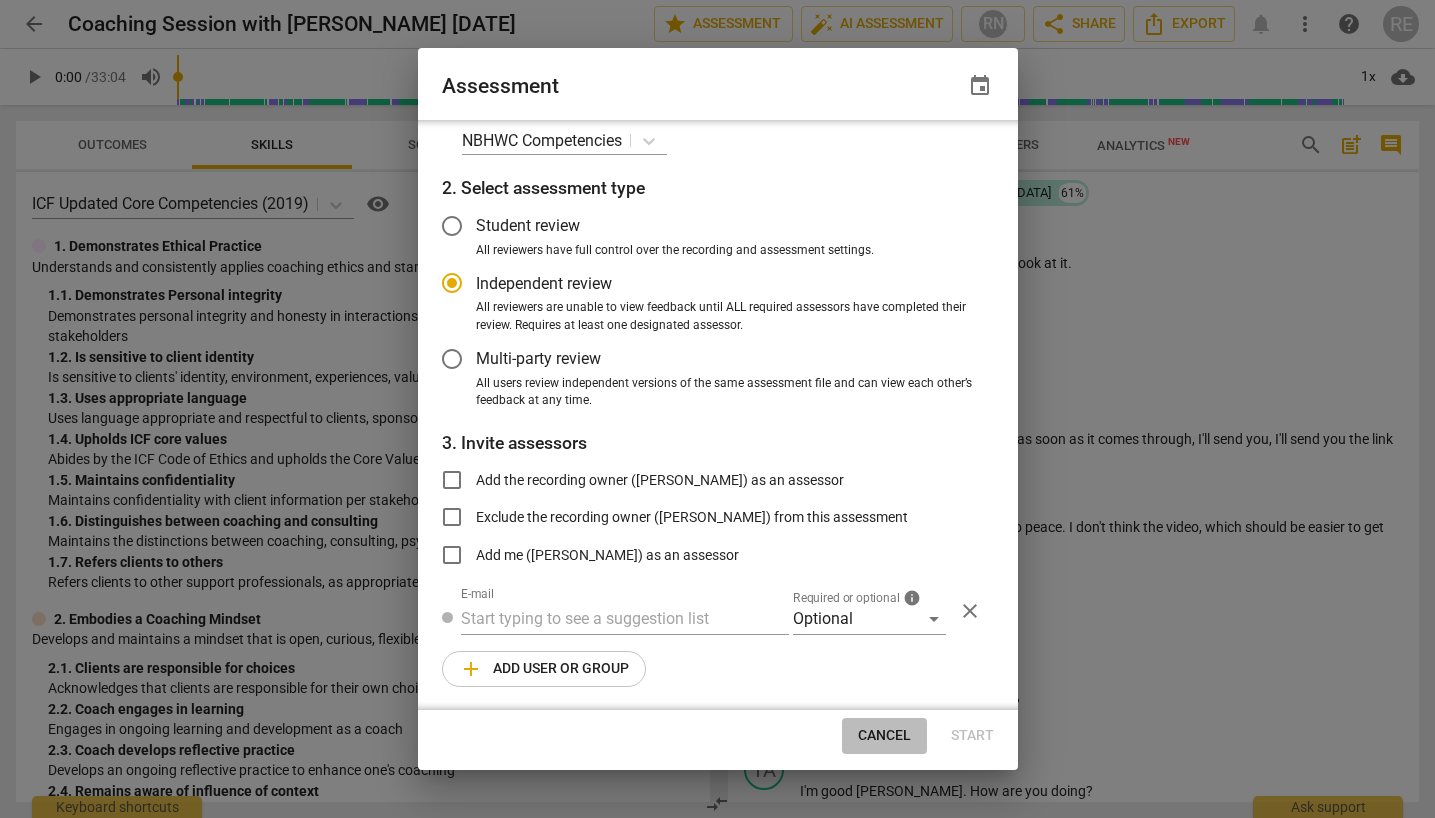 radio on "false" 